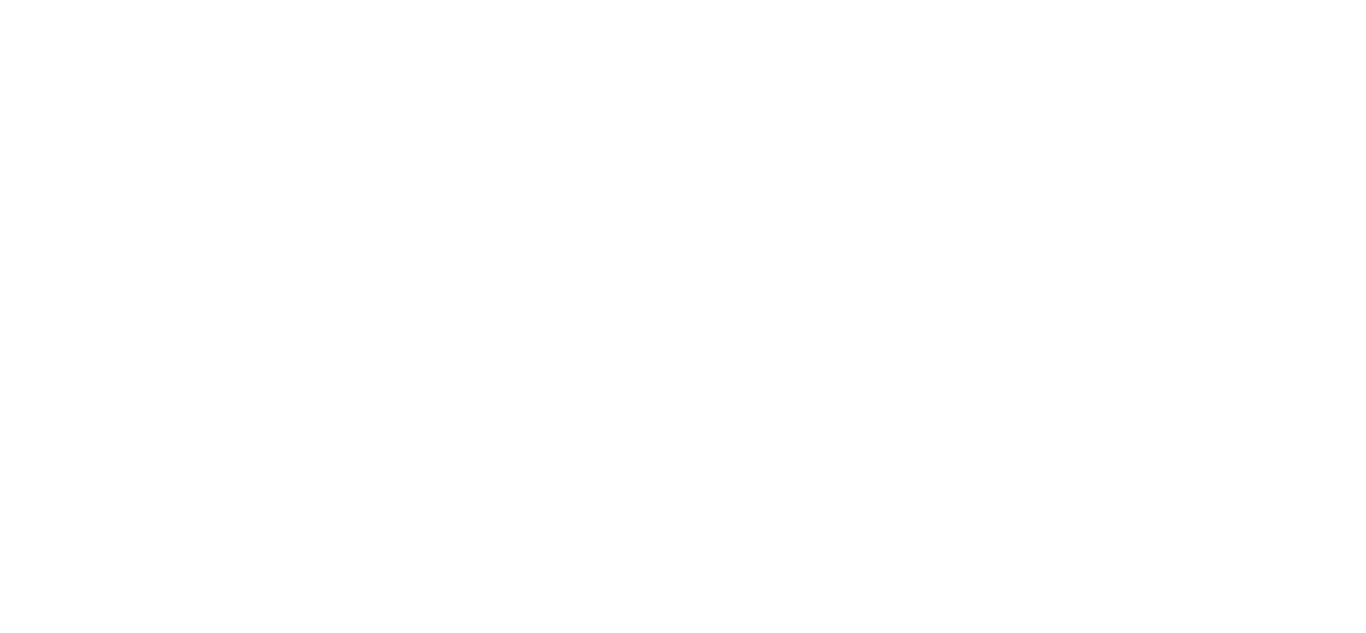 scroll, scrollTop: 0, scrollLeft: 0, axis: both 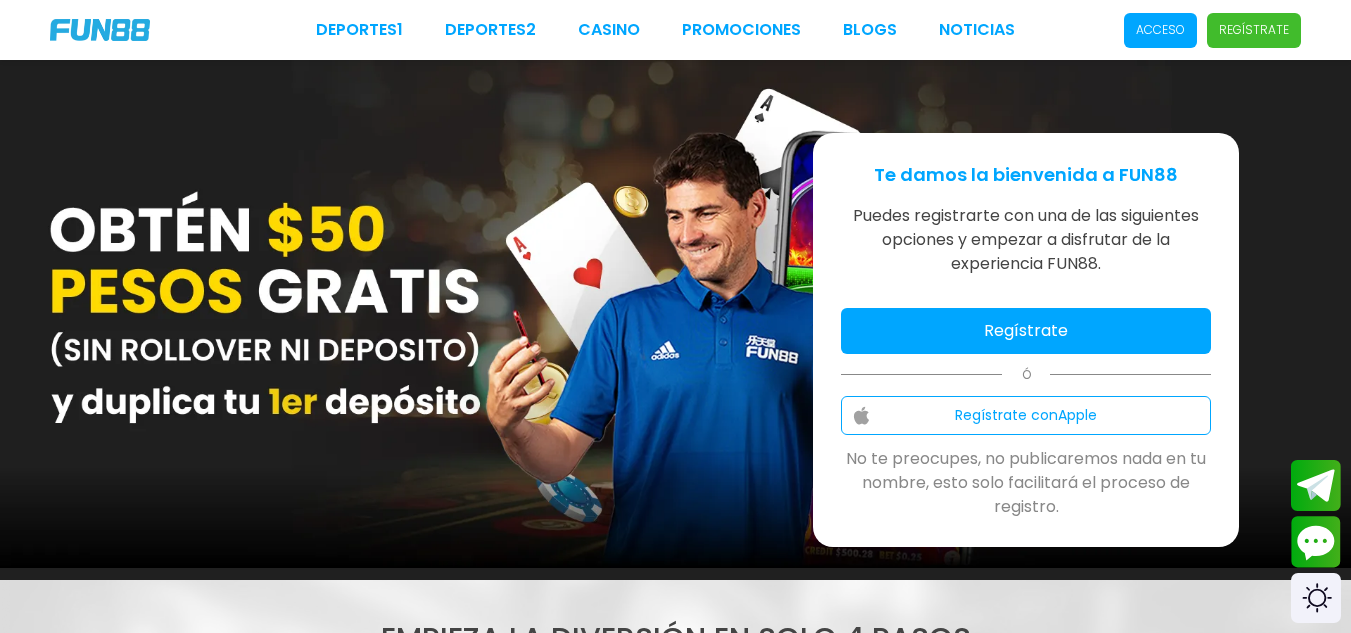 click on "Acceso" at bounding box center (1160, 30) 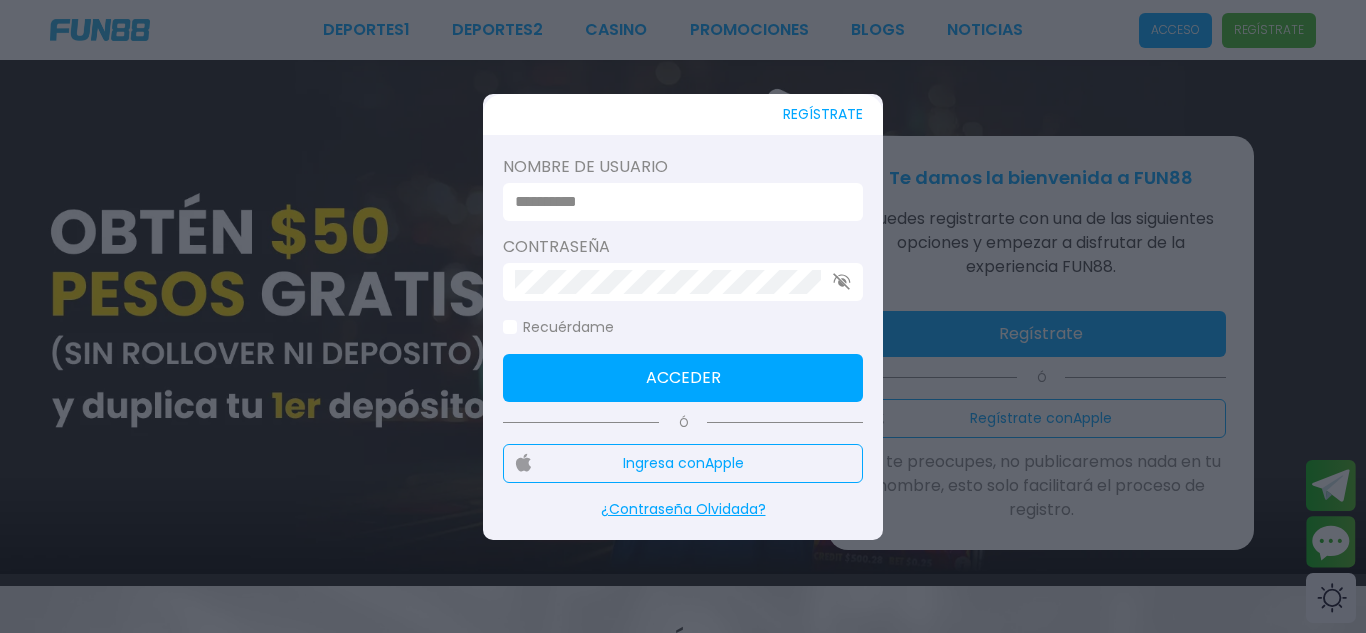 type on "*******" 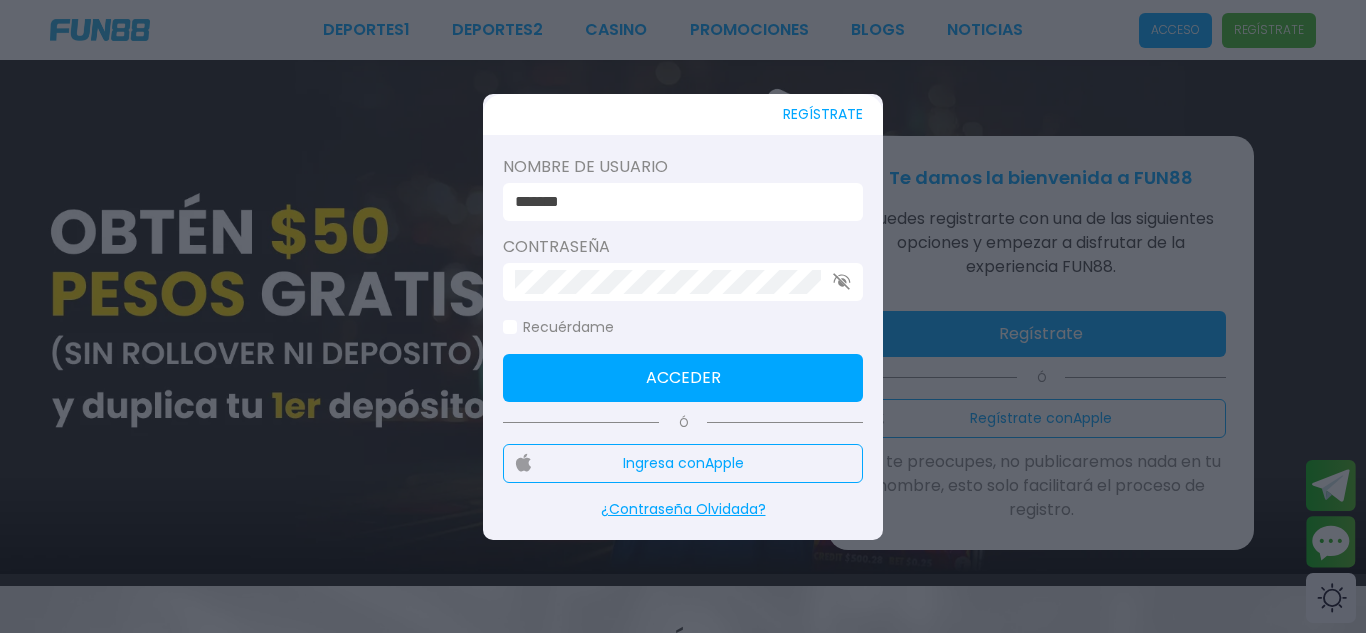 click on "Acceder" at bounding box center (683, 378) 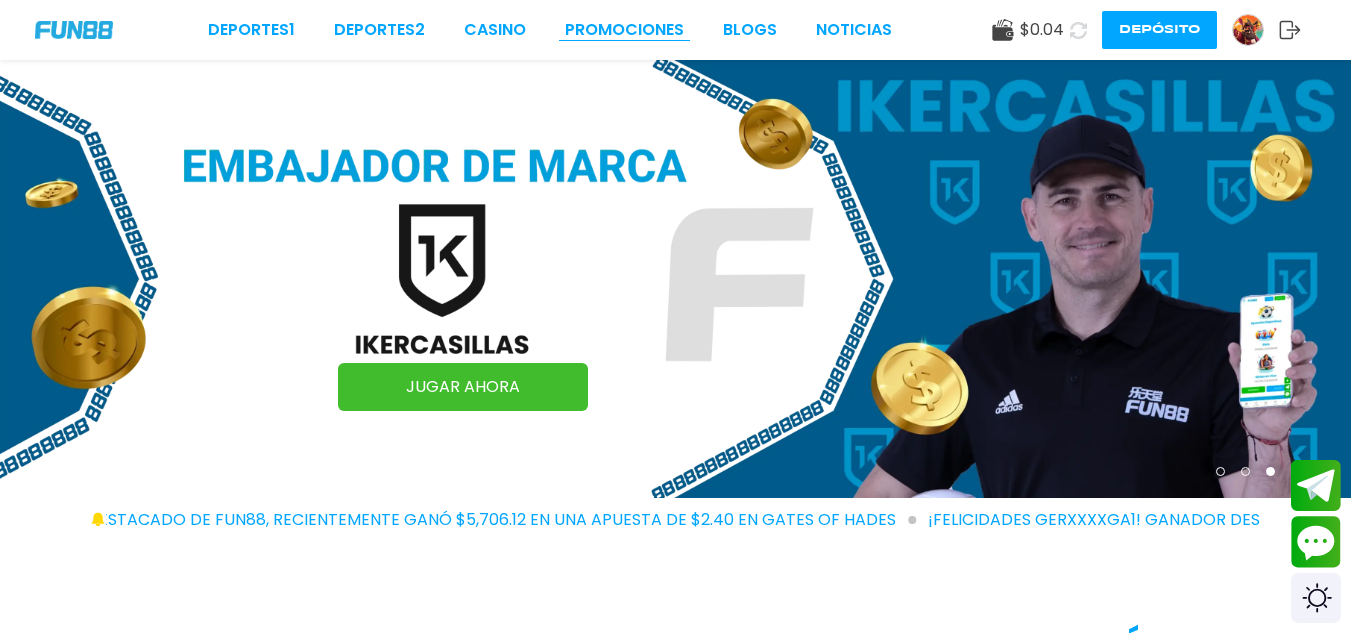 click on "Promociones" at bounding box center (624, 30) 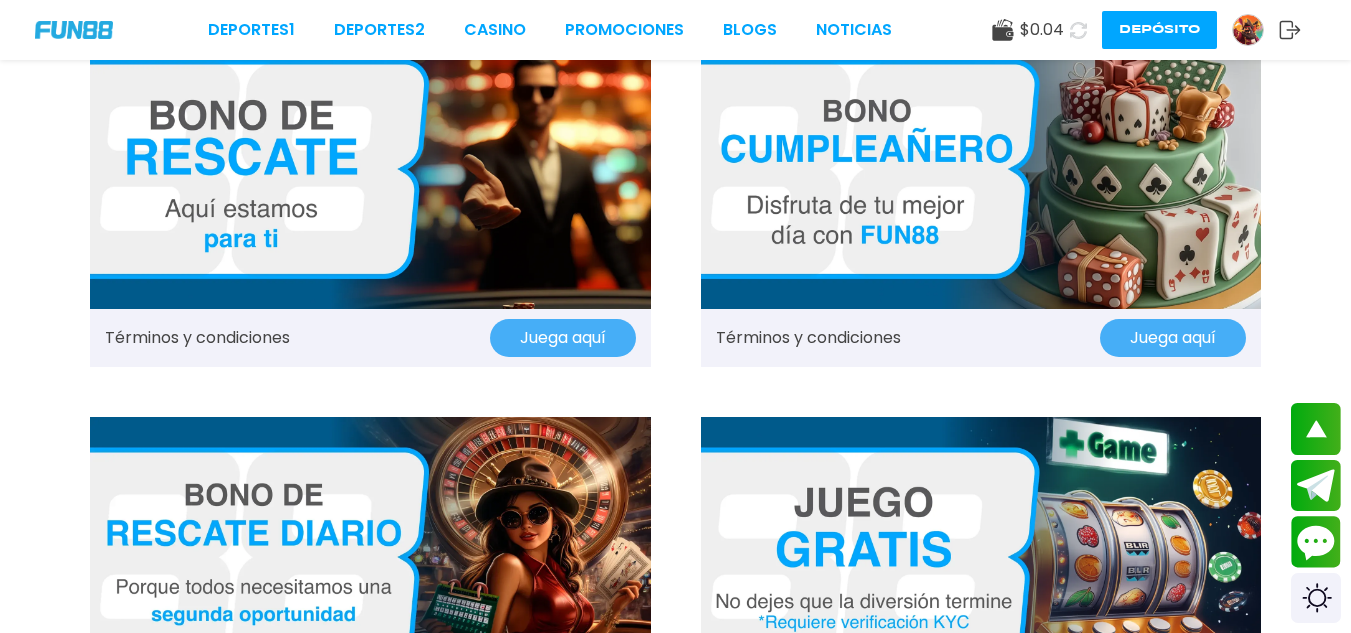 scroll, scrollTop: 1269, scrollLeft: 0, axis: vertical 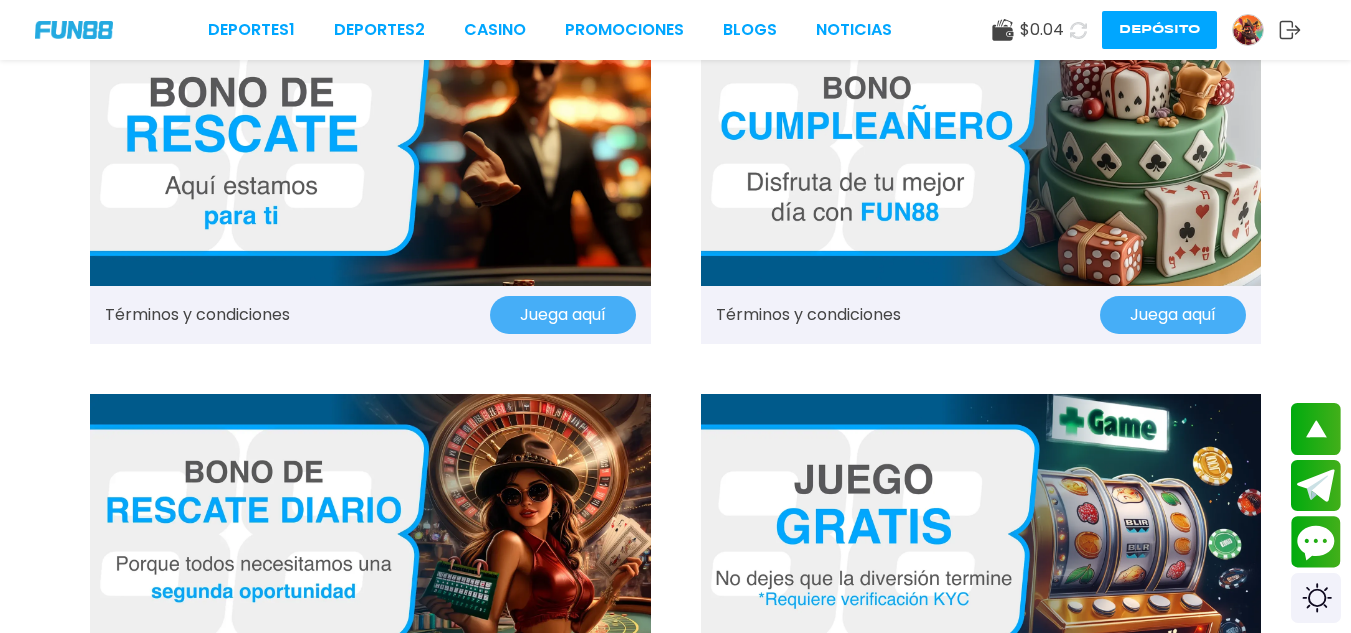 click at bounding box center [981, 534] 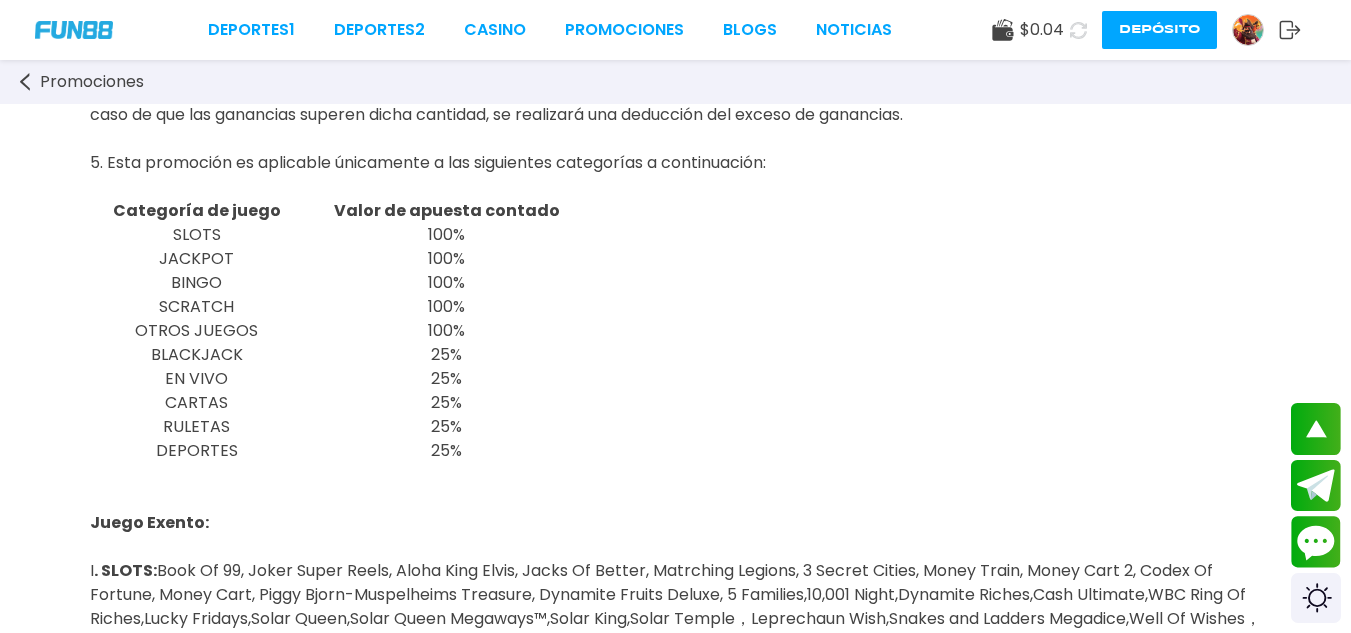 scroll, scrollTop: 653, scrollLeft: 0, axis: vertical 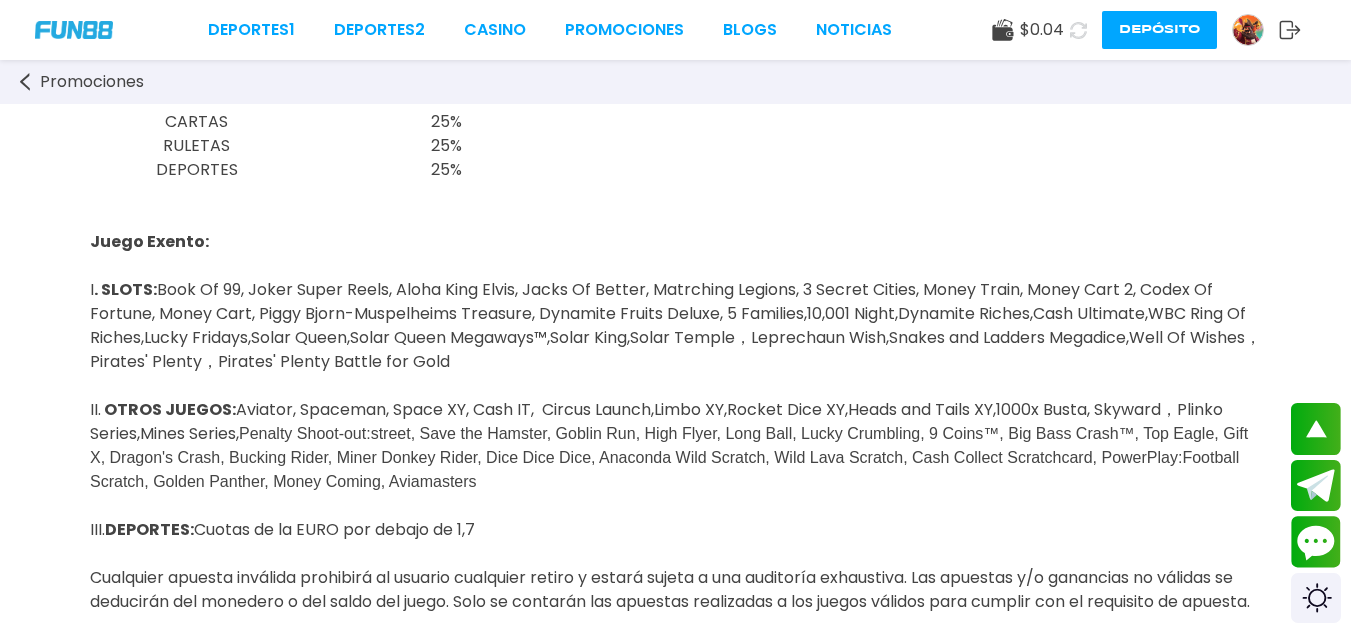 click at bounding box center (1248, 30) 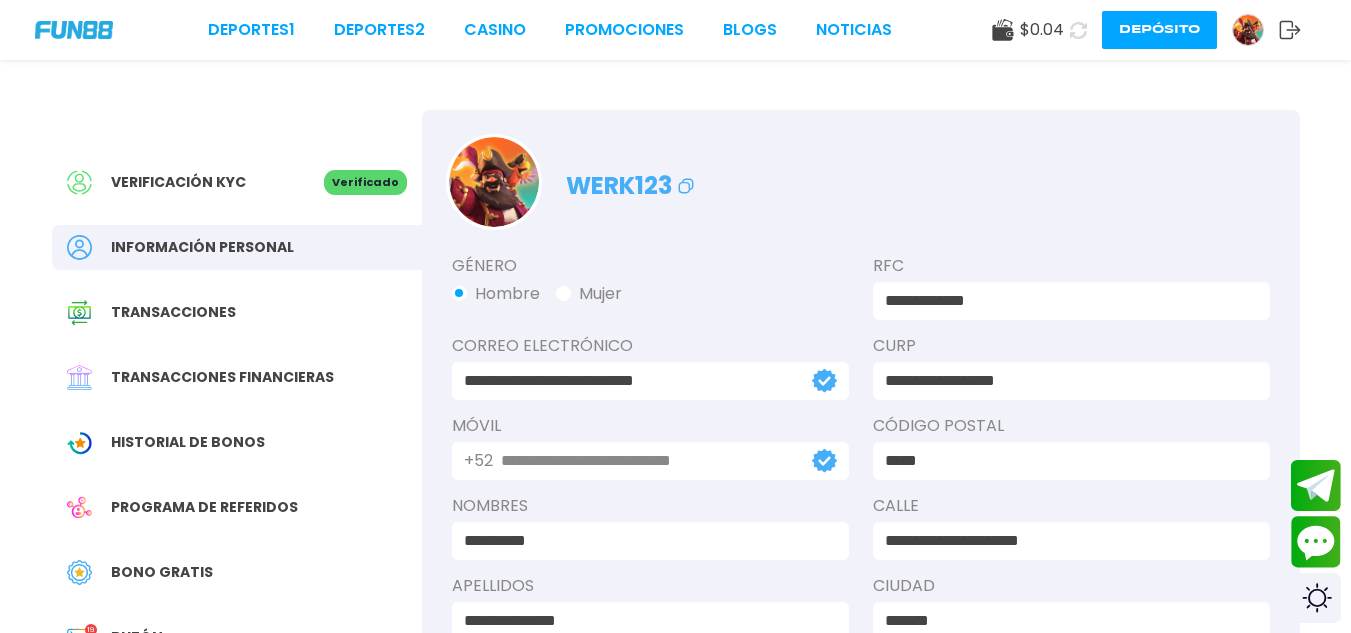 click on "Bono Gratis" at bounding box center [162, 572] 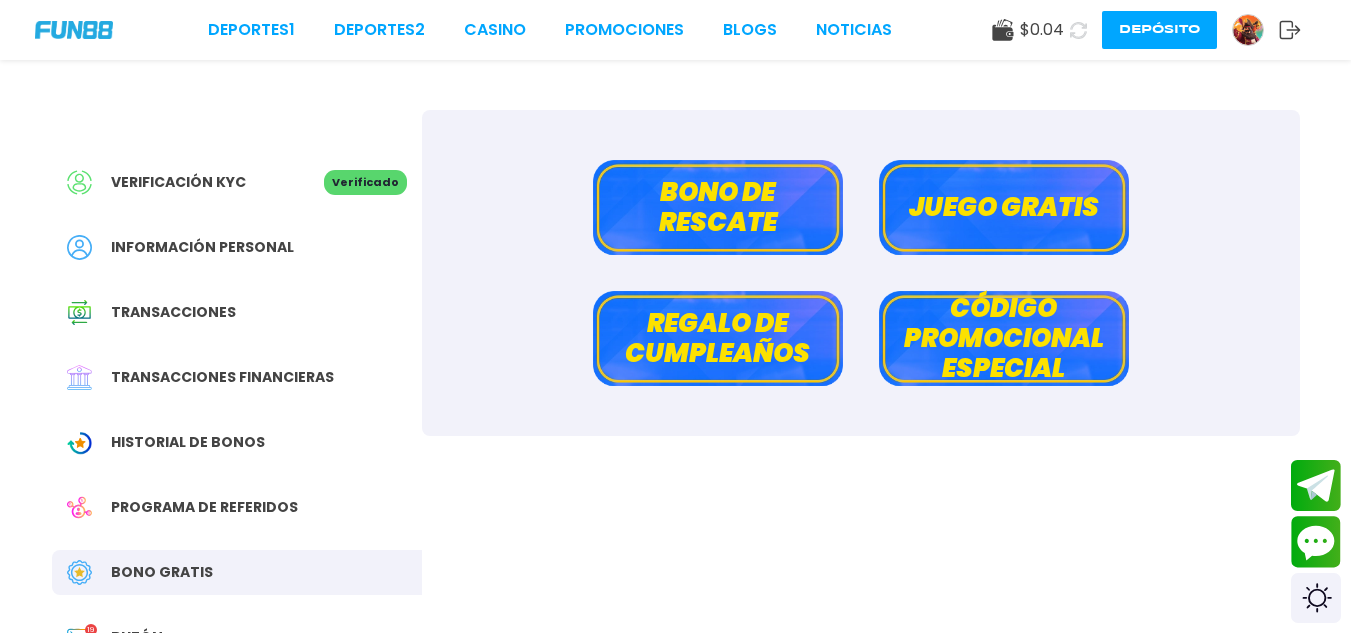click on "Juego gratis" at bounding box center (1004, 207) 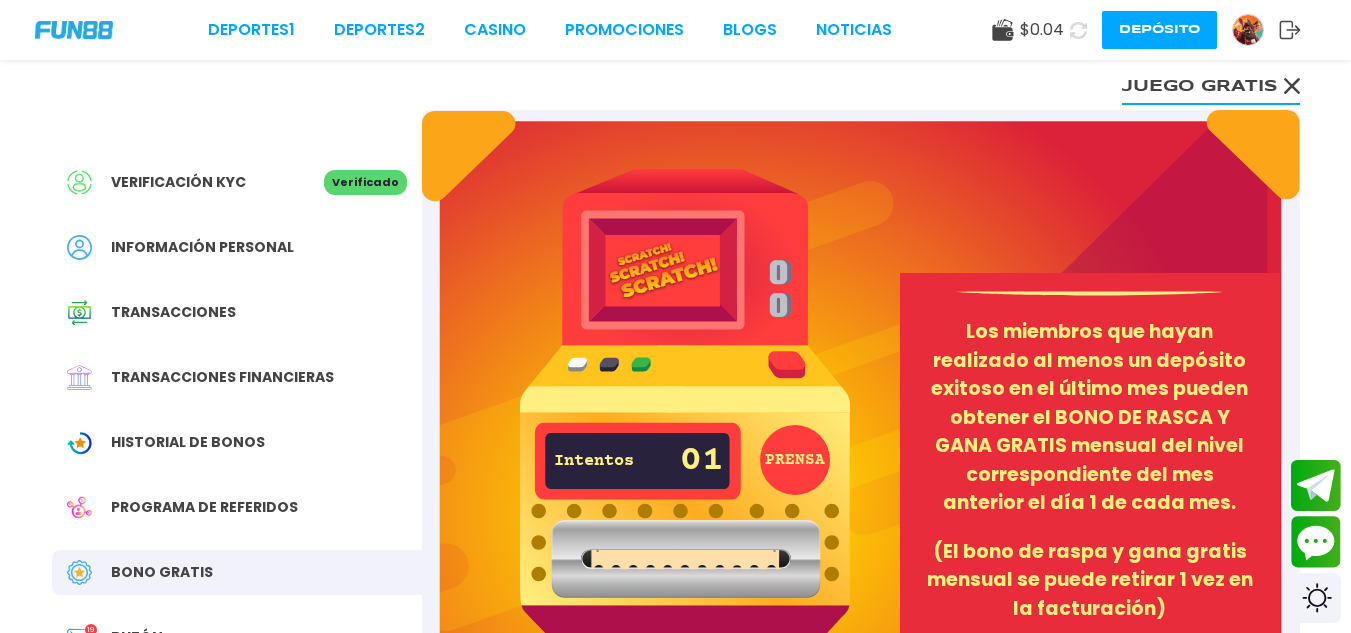 click on "PRENSA" at bounding box center (795, 460) 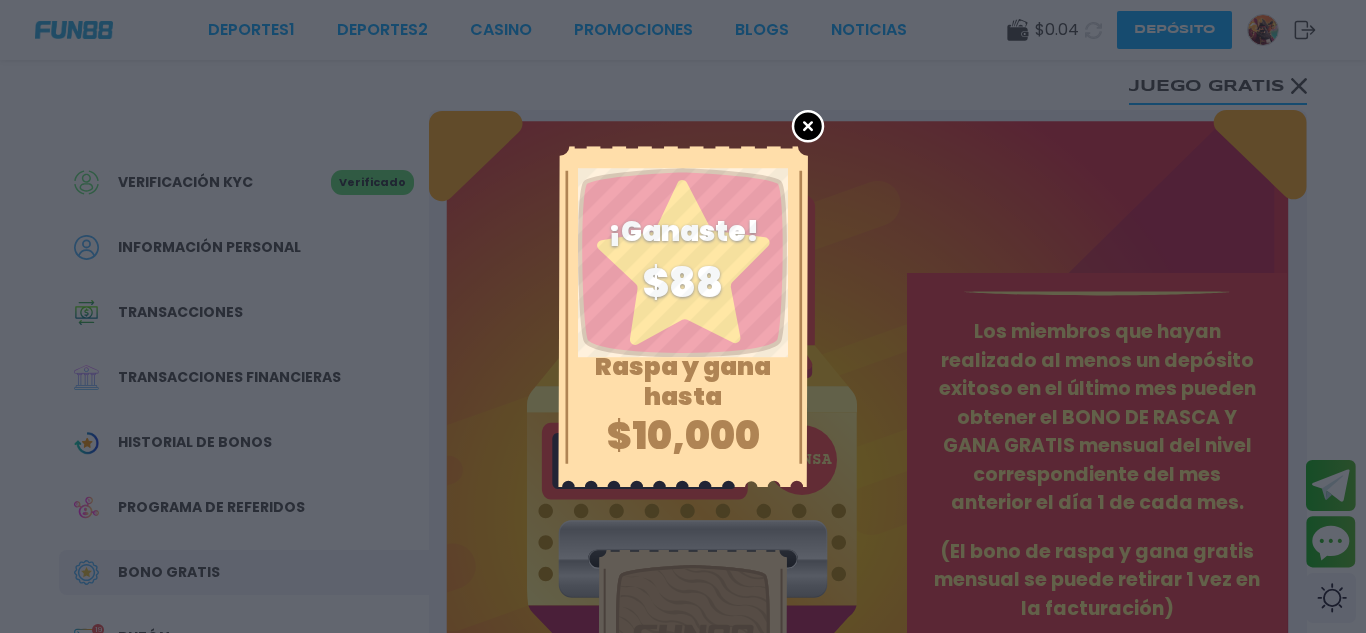 click on "Raspa y gana hasta  $10,000 ¡Ganaste! $ 88" at bounding box center [683, 317] 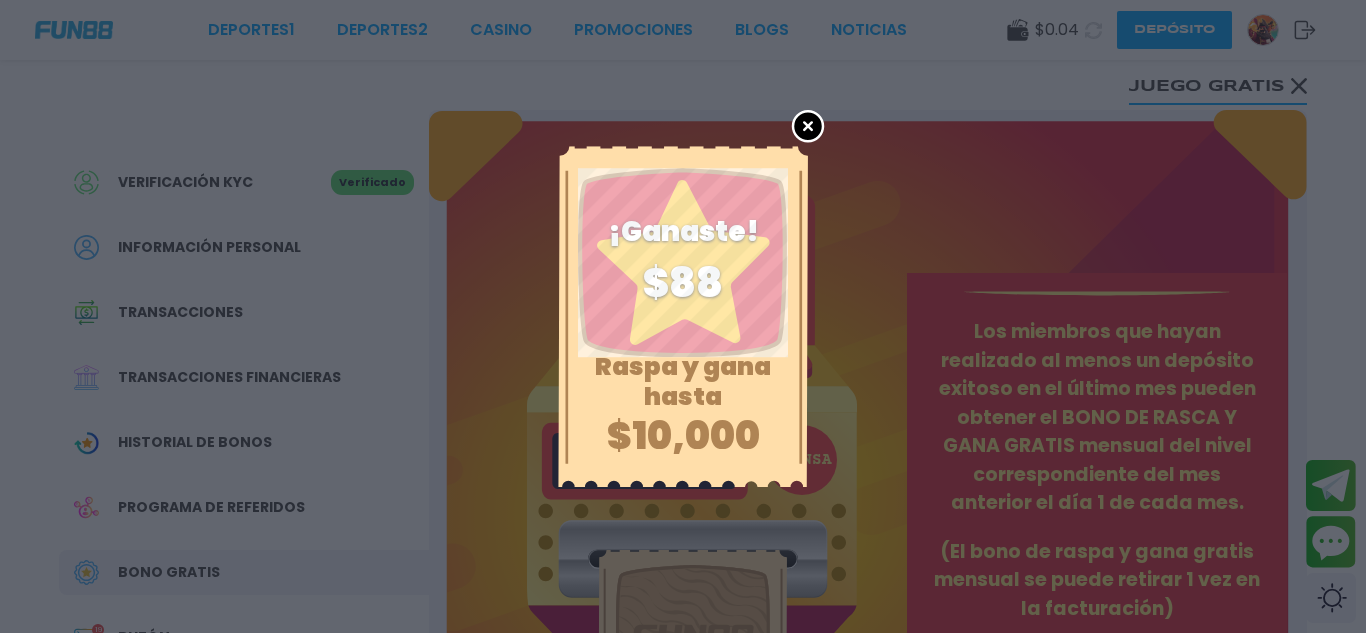 click 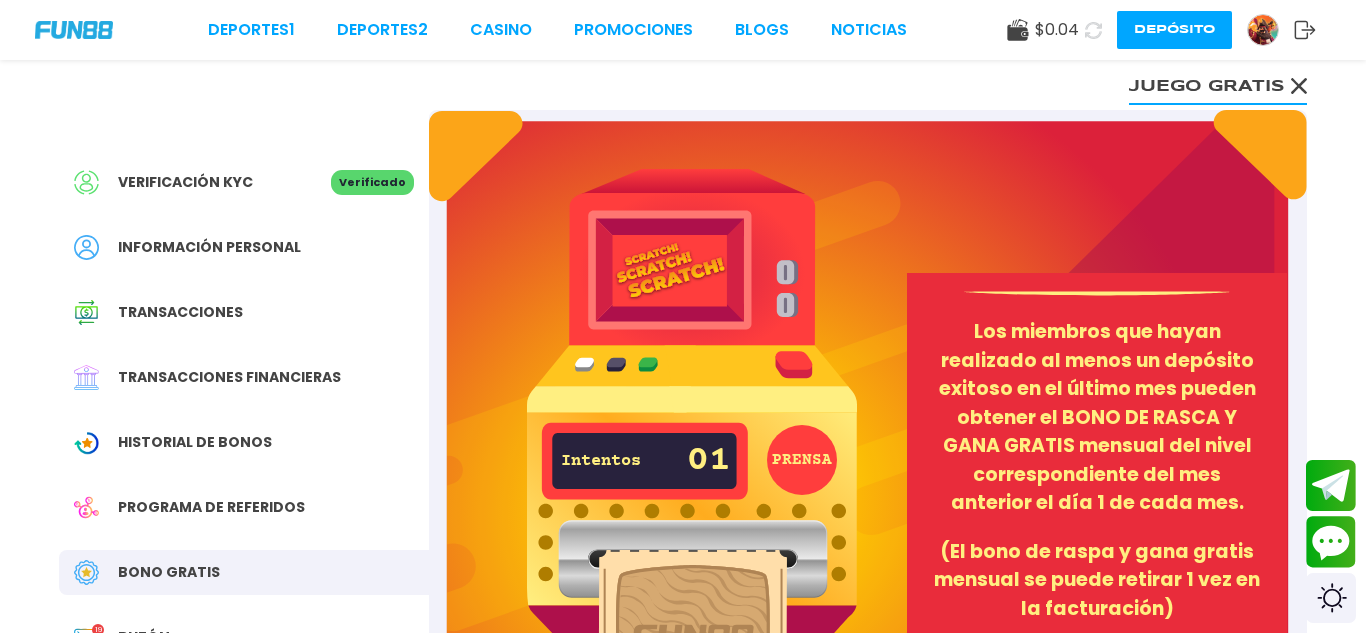 click at bounding box center (692, 436) 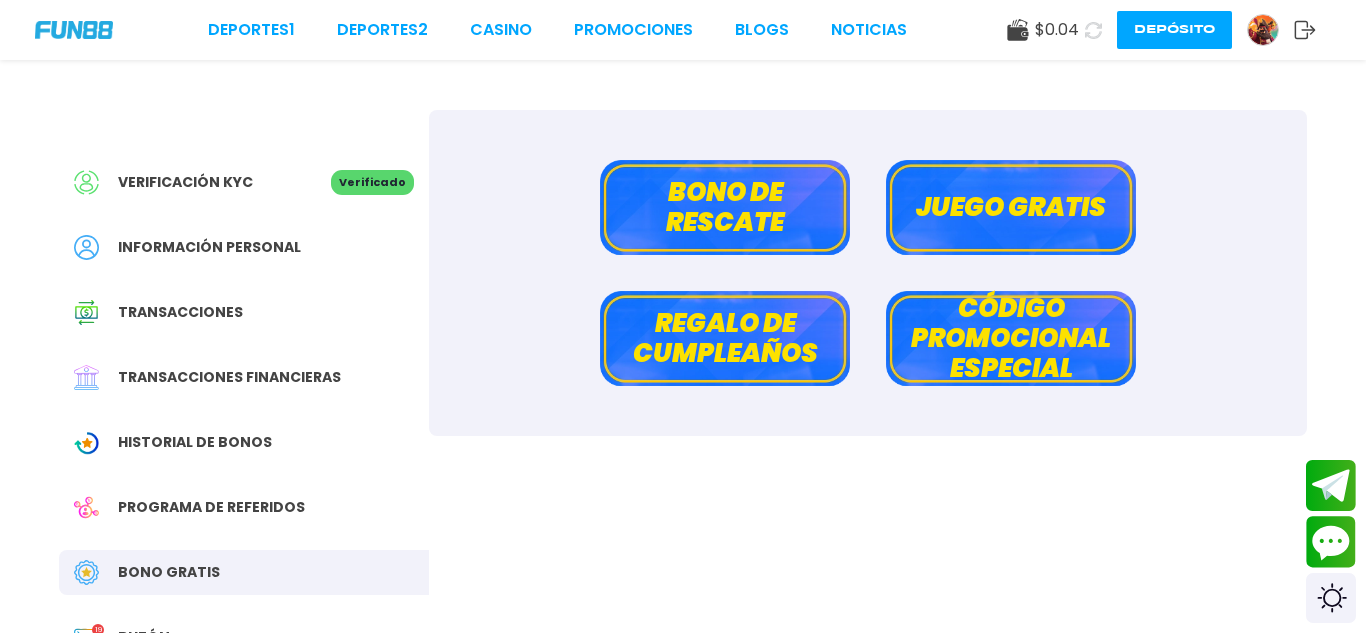 click on "Juego gratis" at bounding box center (1011, 207) 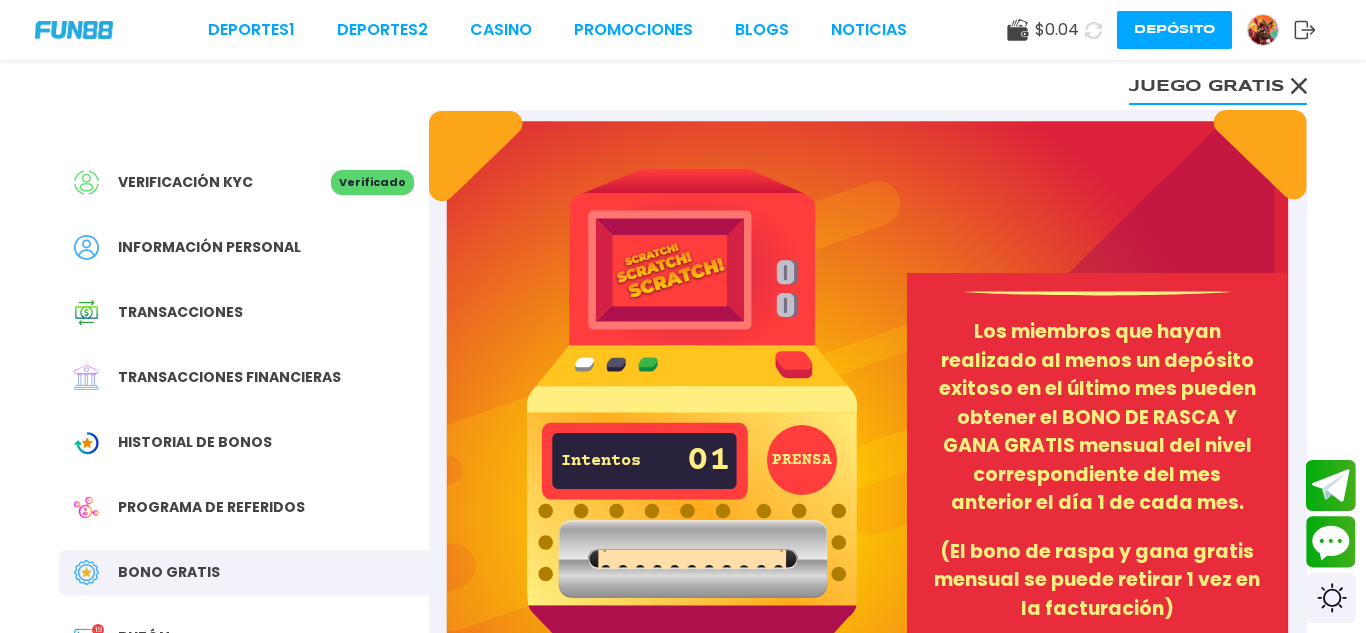 click on "PRENSA" at bounding box center (802, 460) 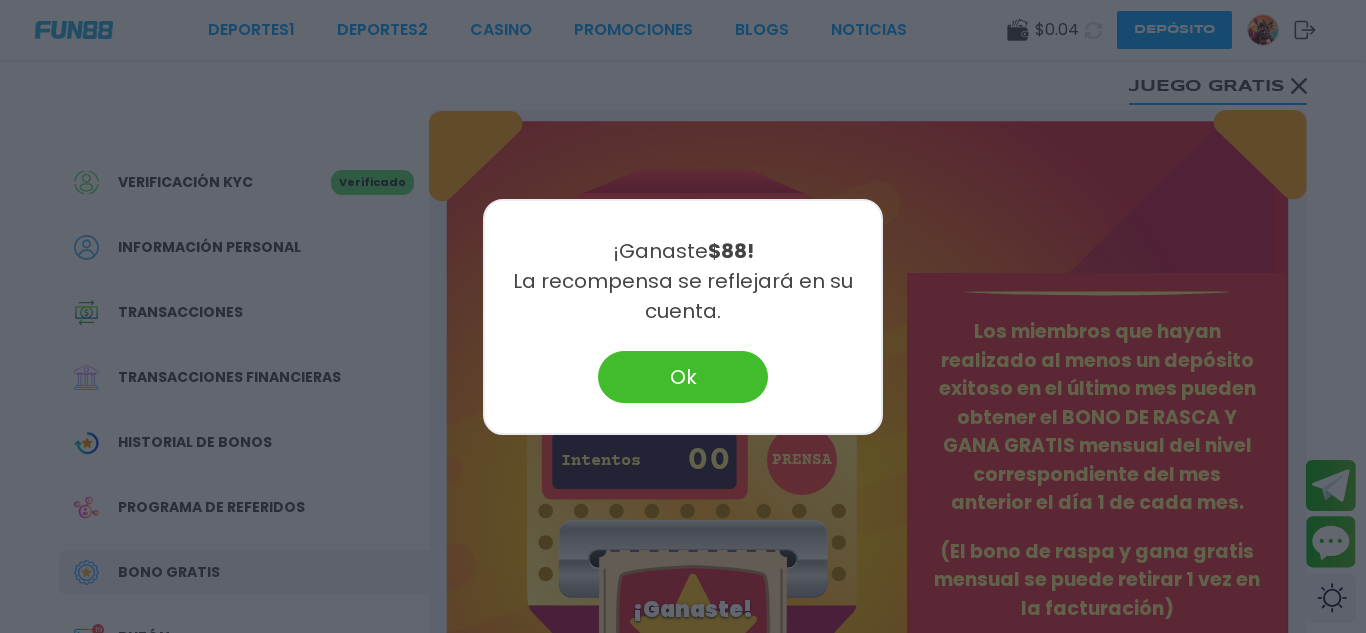 click on "Deportes  1 Deportes  2 CASINO Promociones BLOGS NOTICIAS $ 0.04 Depósito Verificación KYC Verificado Información personal Transacciones Transacciones financieras Historial de Bonos Programa de referidos Bono Gratis Buzón 19 Afiliado Comisión Sugerencias Juego gratis PRENSA Intentos 00 Raspa y gana hasta  $10,000 ¡Ganaste! $ 88 Los miembros que hayan realizado al menos un depósito exitoso en el último mes pueden obtener el BONO DE RASCA Y GANA GRATIS mensual del nivel correspondiente del mes anterior el día 1 de cada mes. (El bono de raspa y gana gratis mensual se puede retirar 1 vez en la facturación) Términos y condiciones Información Sobre Nosotros Términos y condiciones Juego Responsable Aviso de privacidad y cookies del sitio Programa de afiliación Mecánica de apuestas Condiciones de apuesta Nuestras Secciones Deportes Juegos popular inicio jackpot nuevo casual crash pragmatic fat panda playtech slots bingo en vivo cartas" at bounding box center [683, 941] 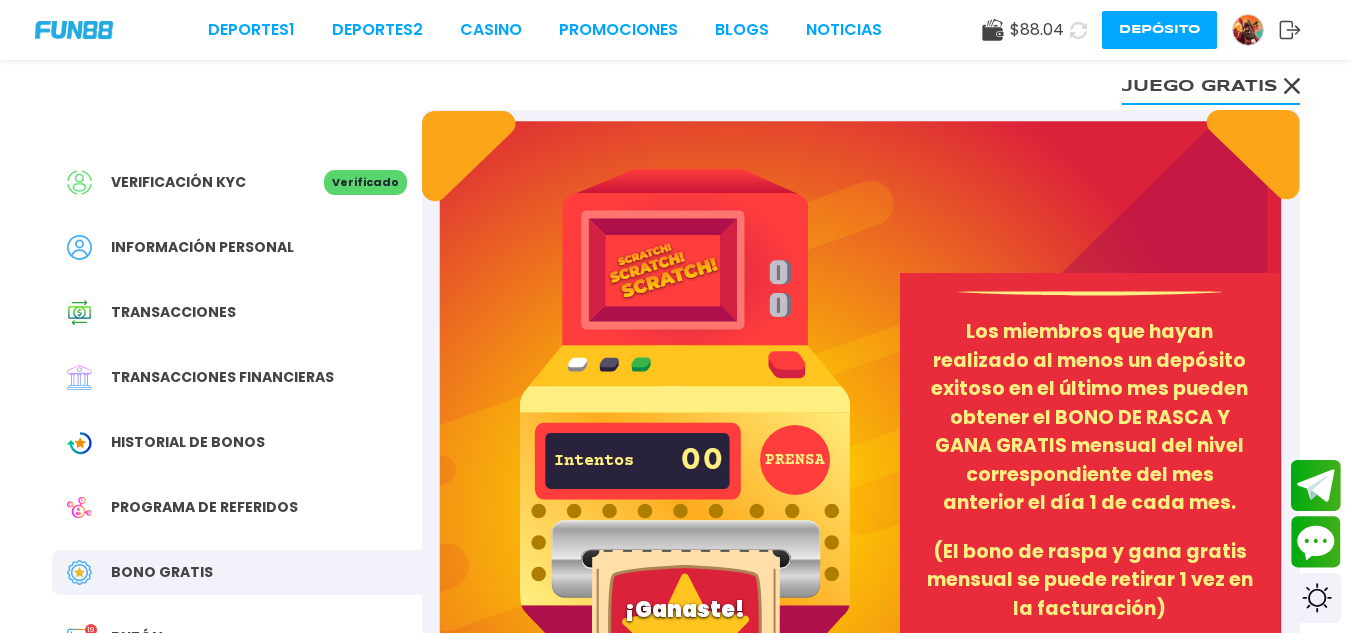 click 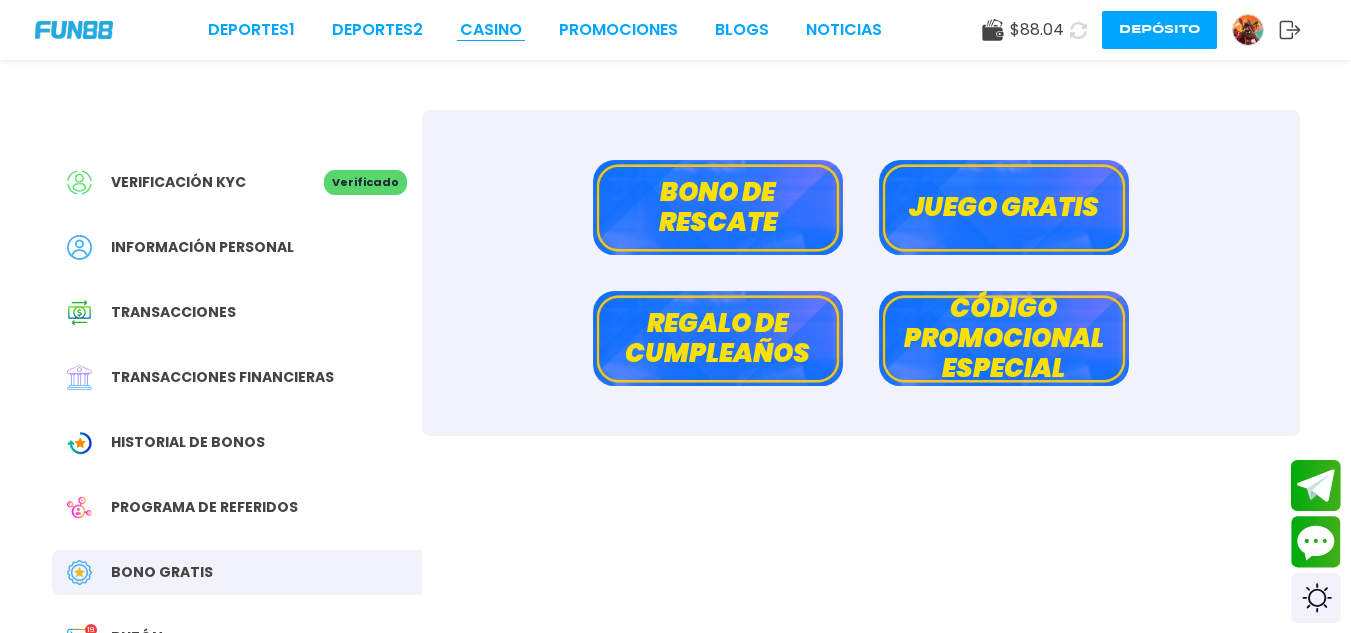 click on "CASINO" at bounding box center [491, 30] 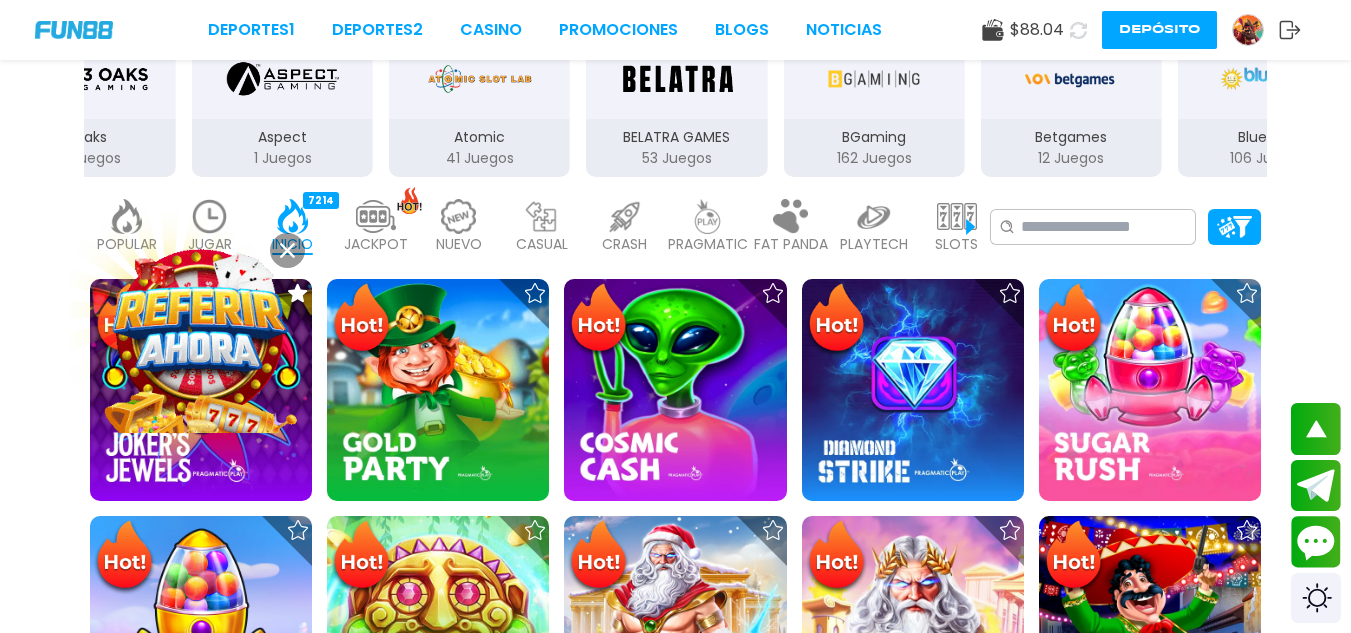 scroll, scrollTop: 381, scrollLeft: 0, axis: vertical 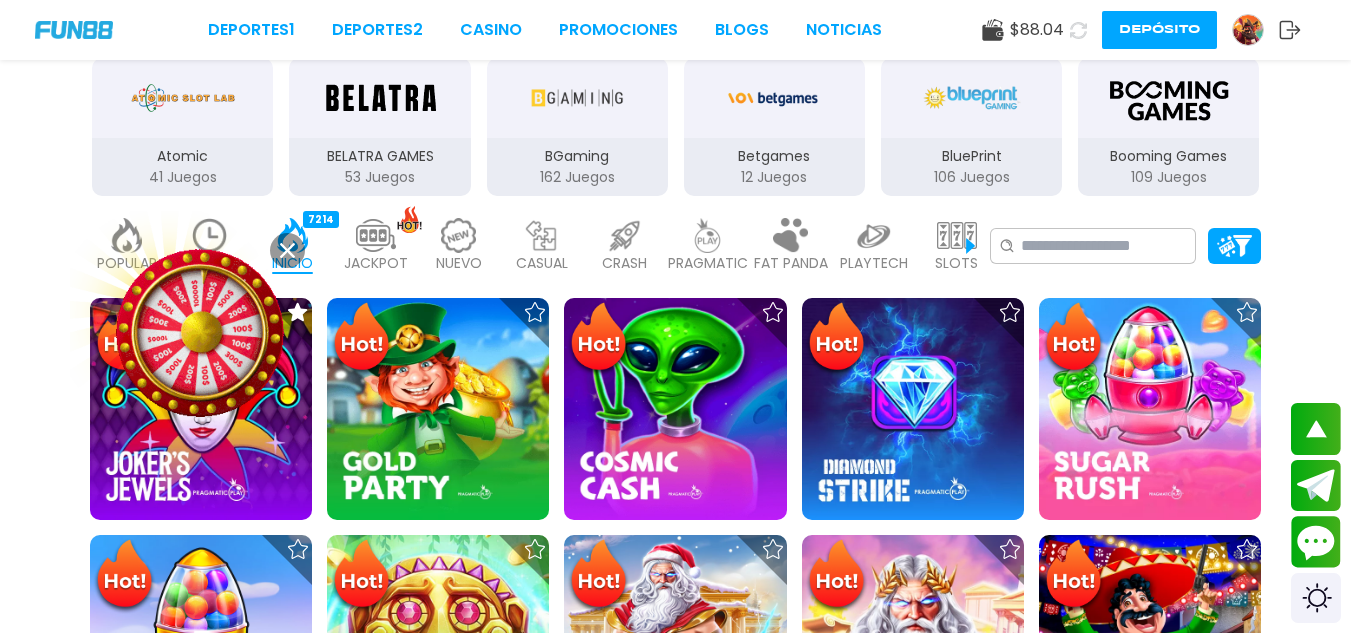 click at bounding box center (957, 235) 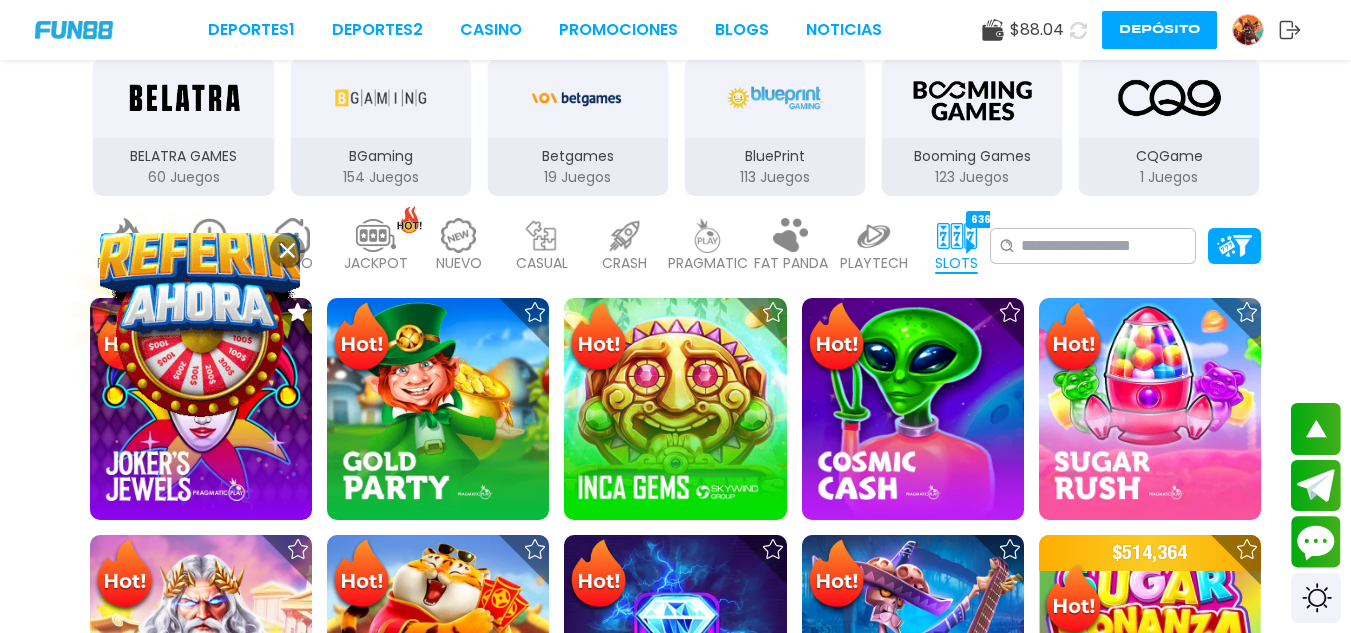 click at bounding box center (957, 235) 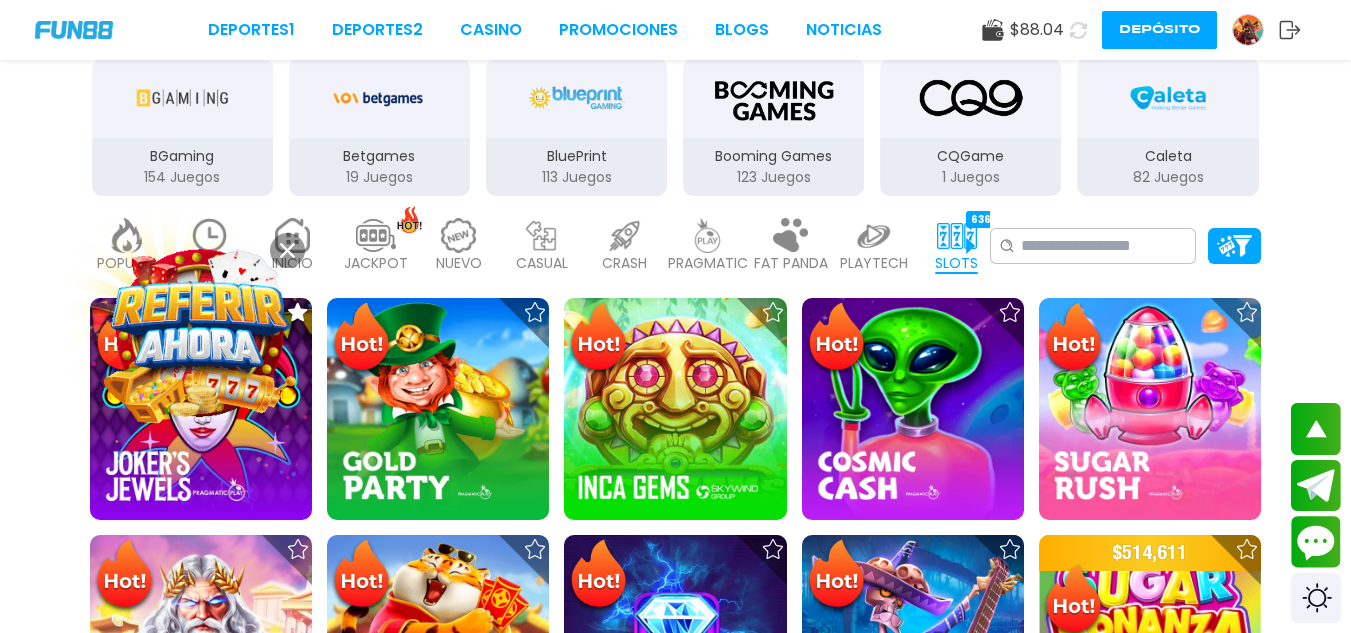 click 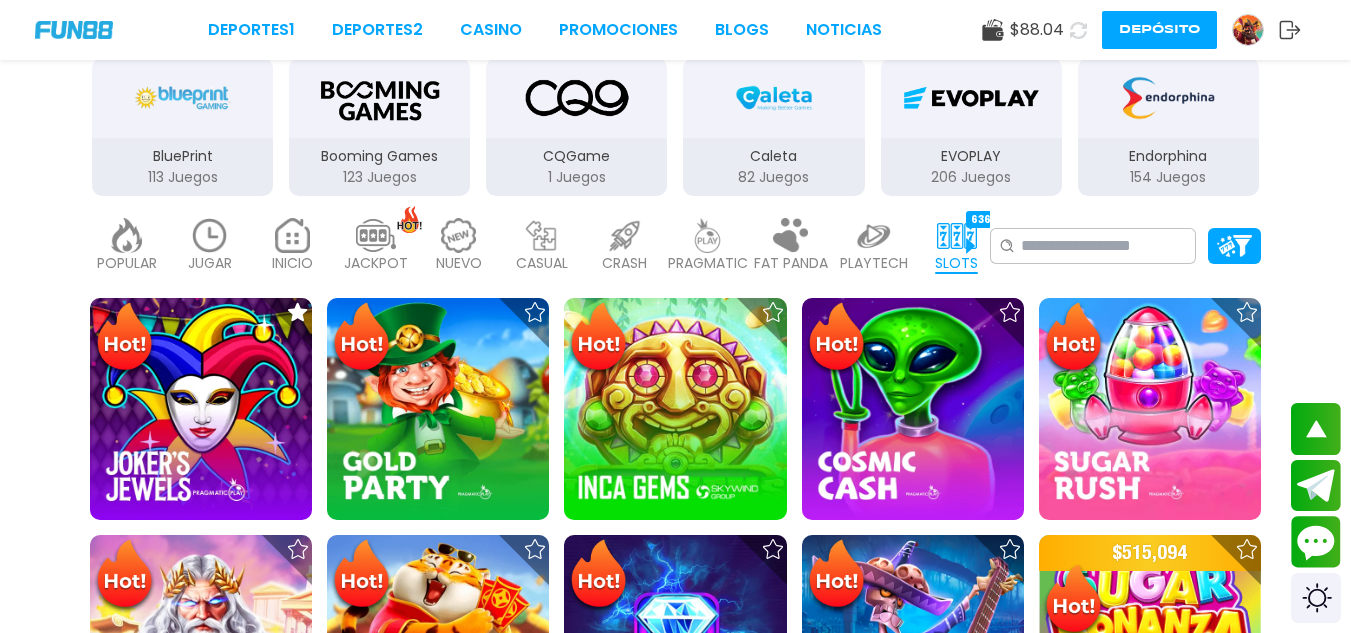 type 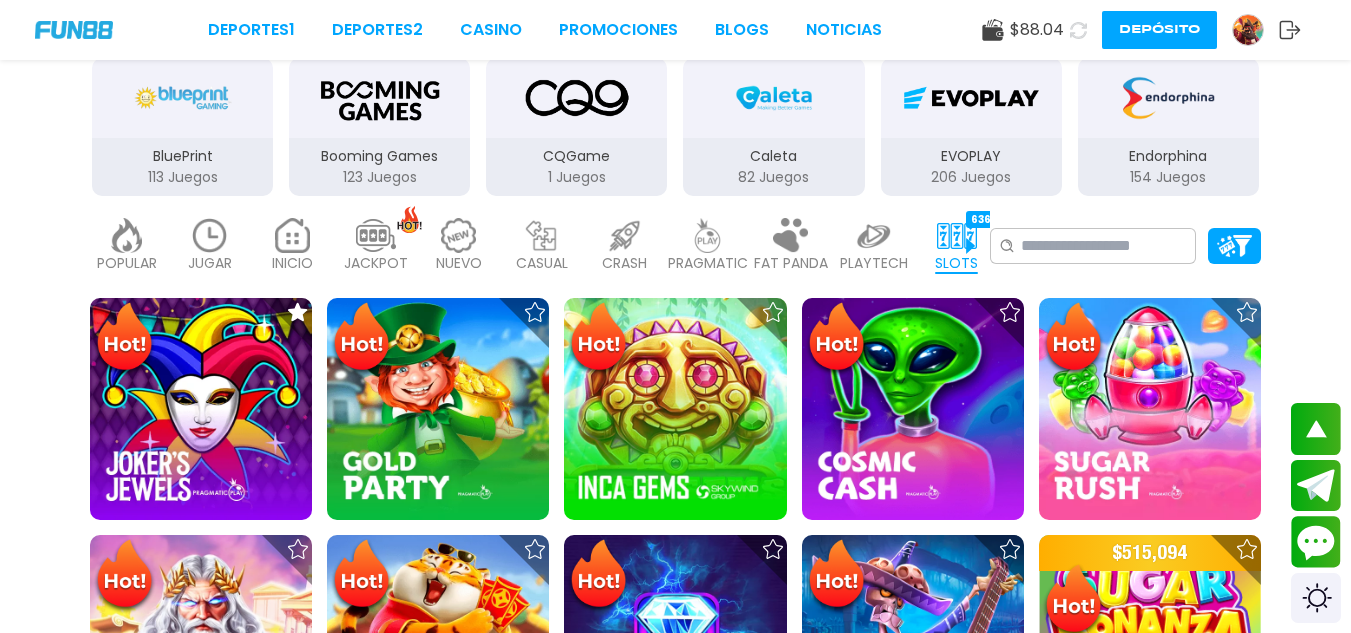 type 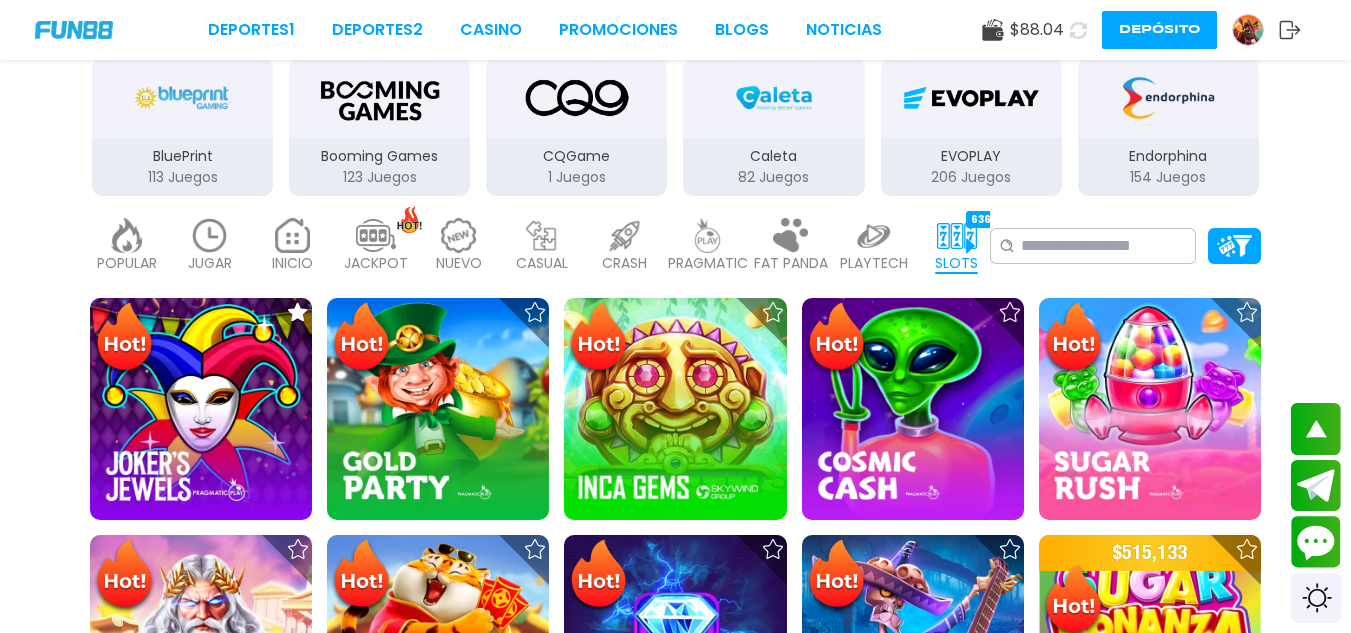 type 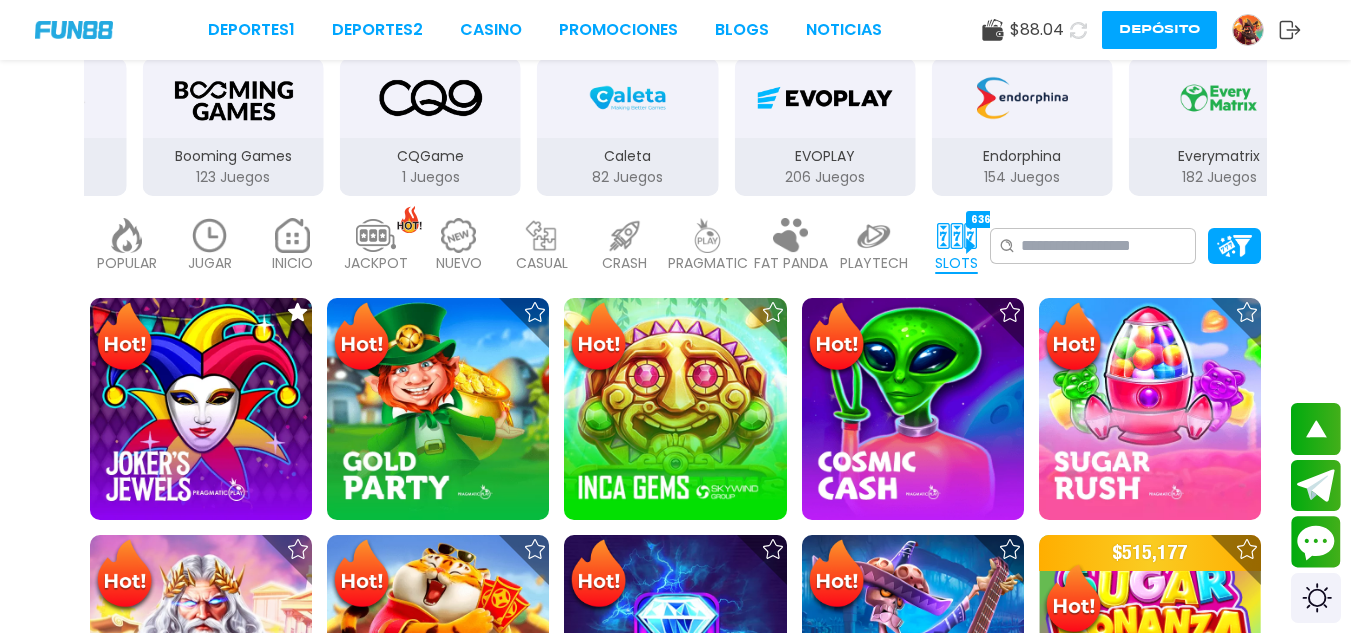 type 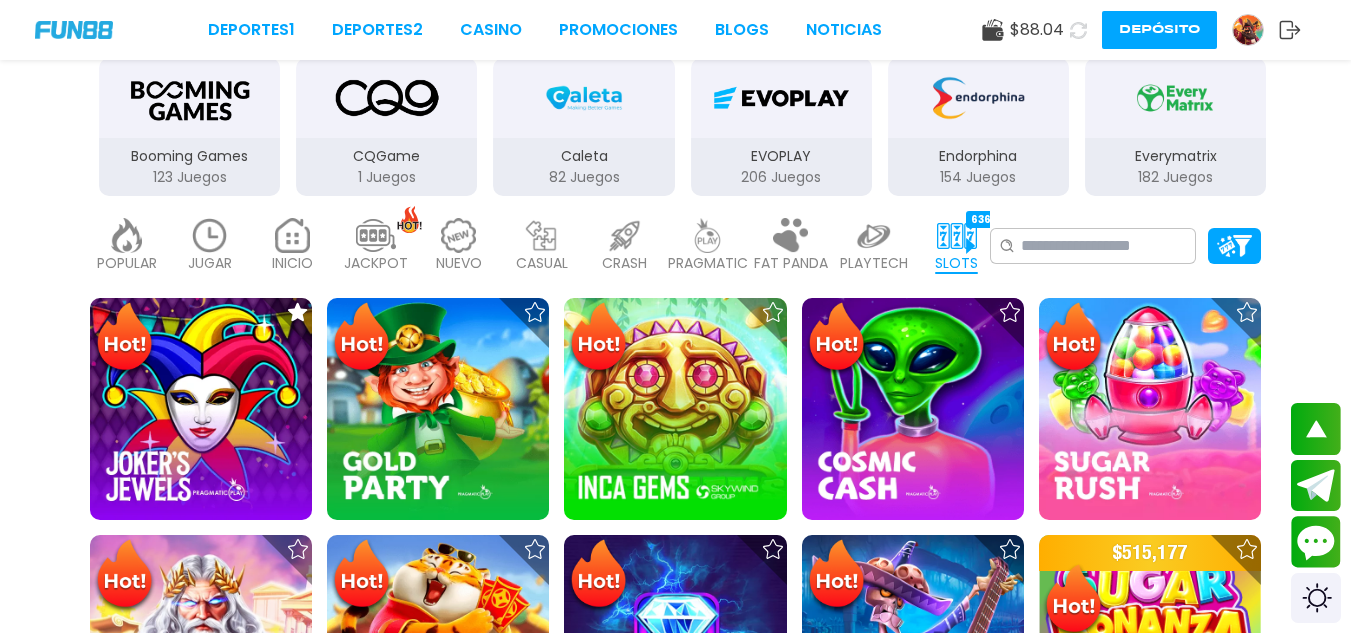type 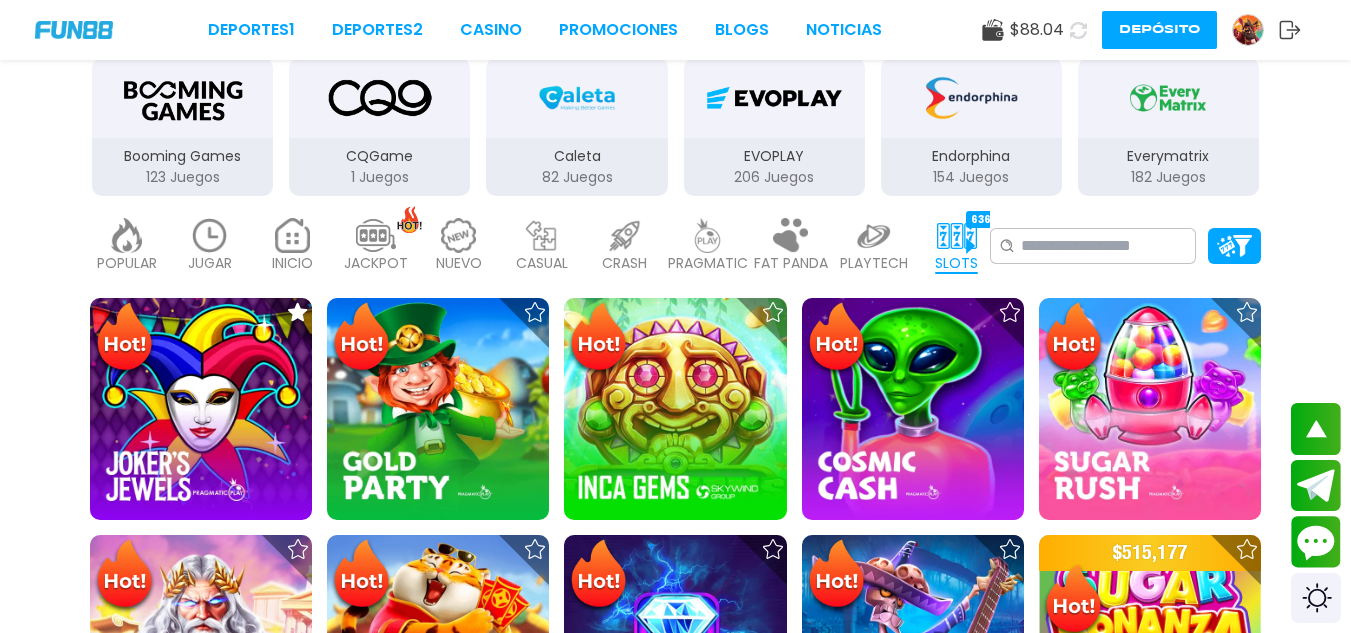 type 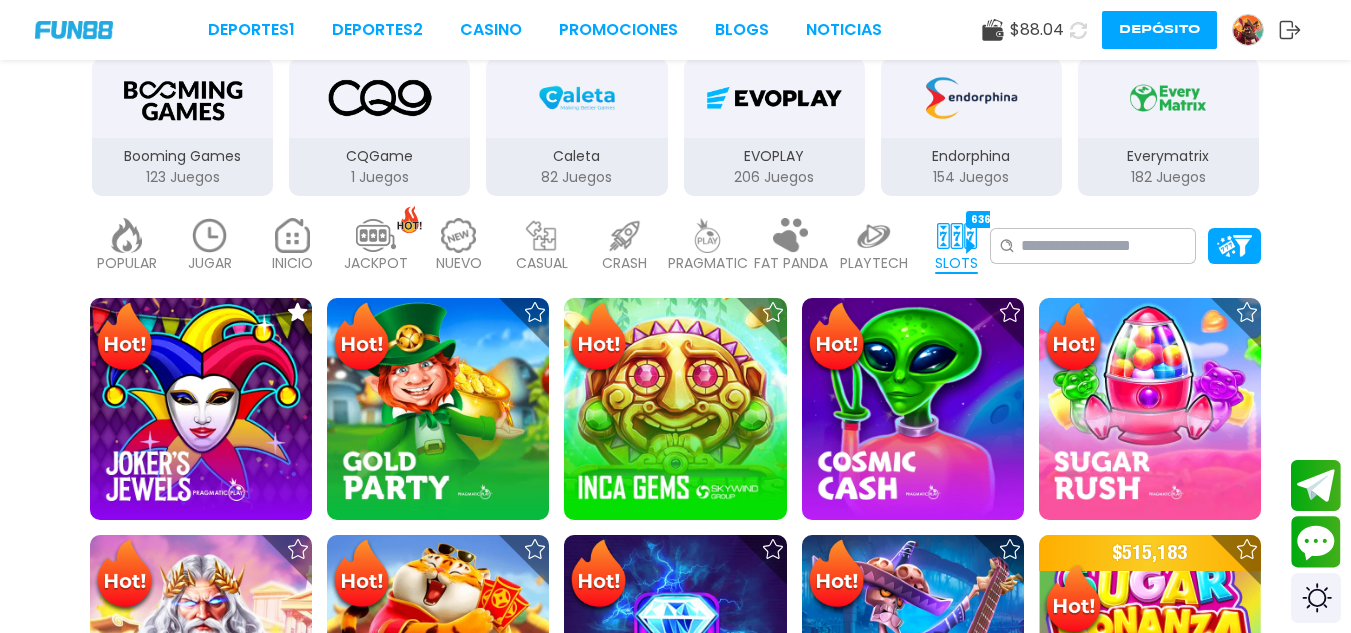 scroll, scrollTop: 0, scrollLeft: 0, axis: both 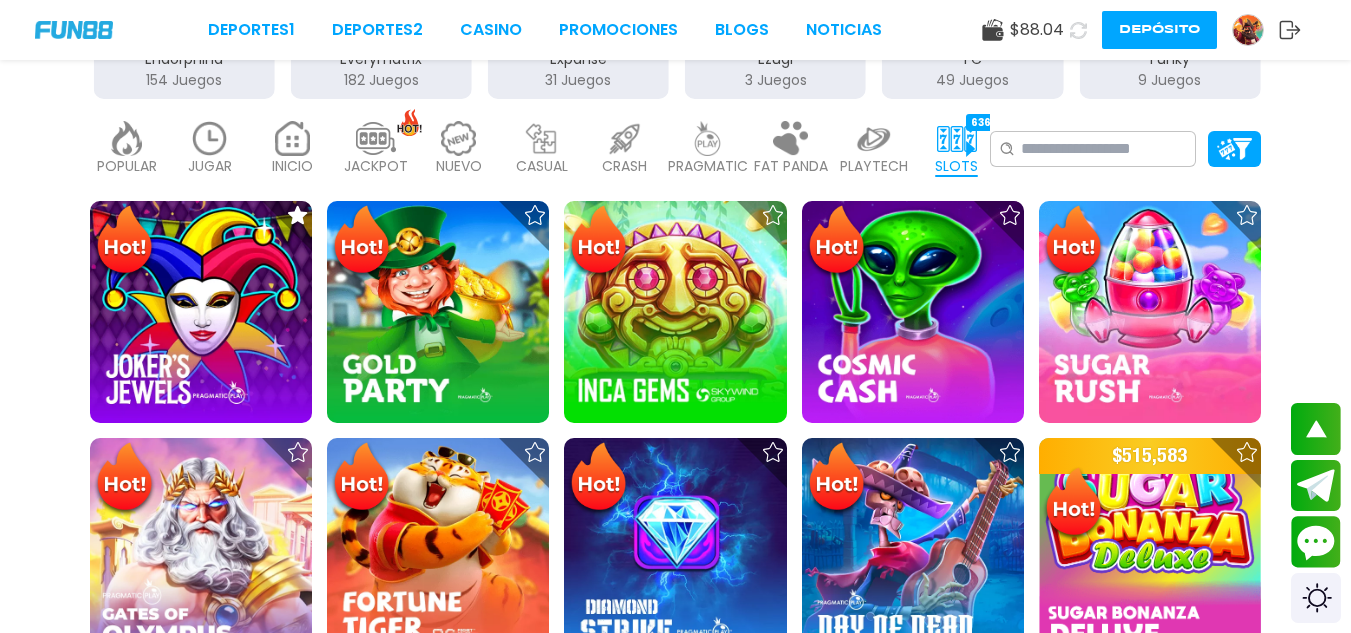 click at bounding box center [957, 138] 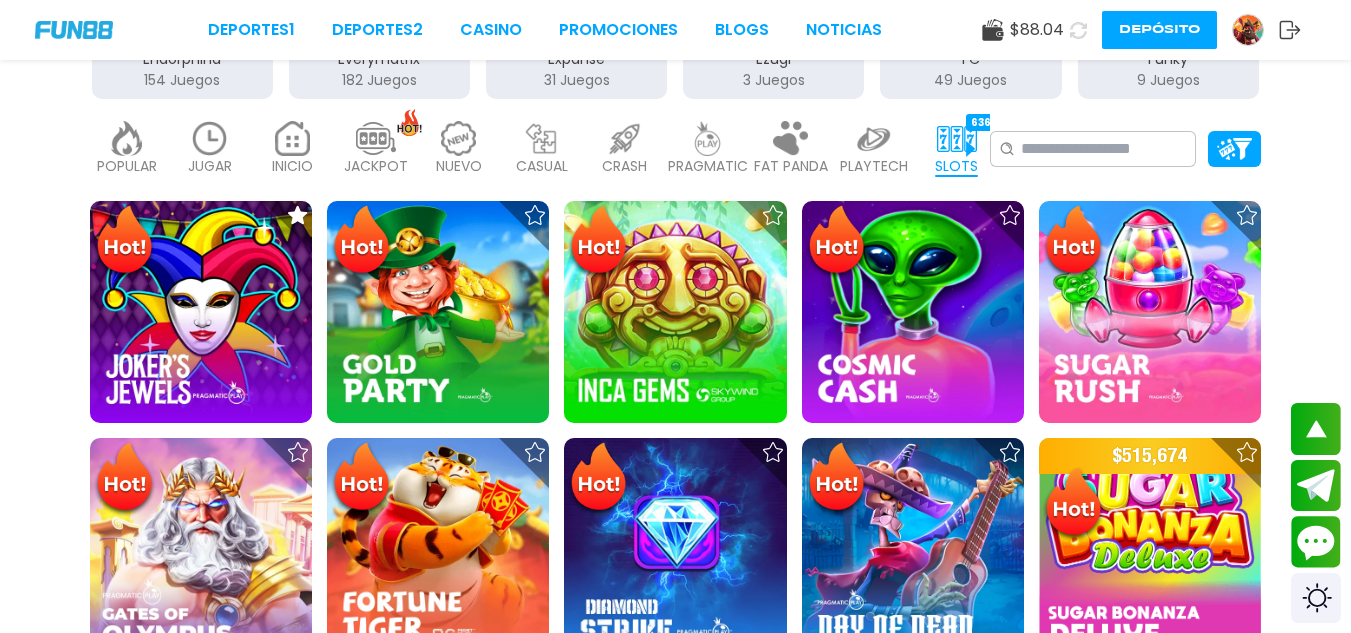 click at bounding box center (957, 138) 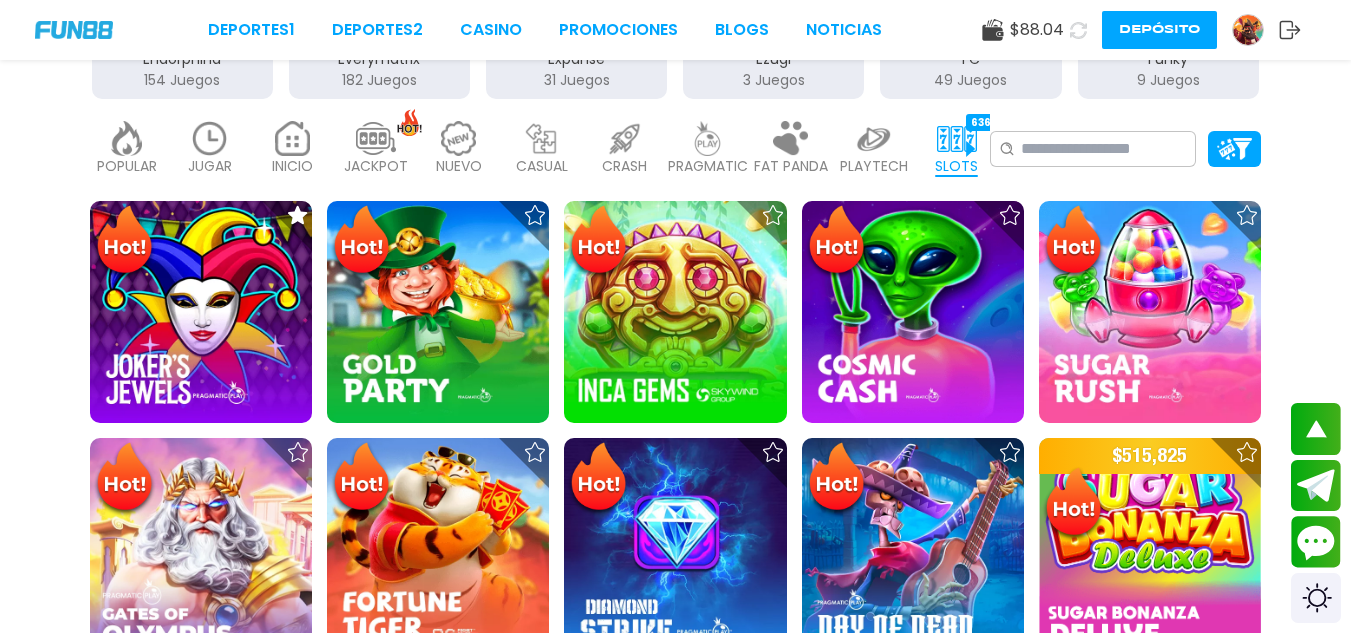 scroll, scrollTop: 0, scrollLeft: 66, axis: horizontal 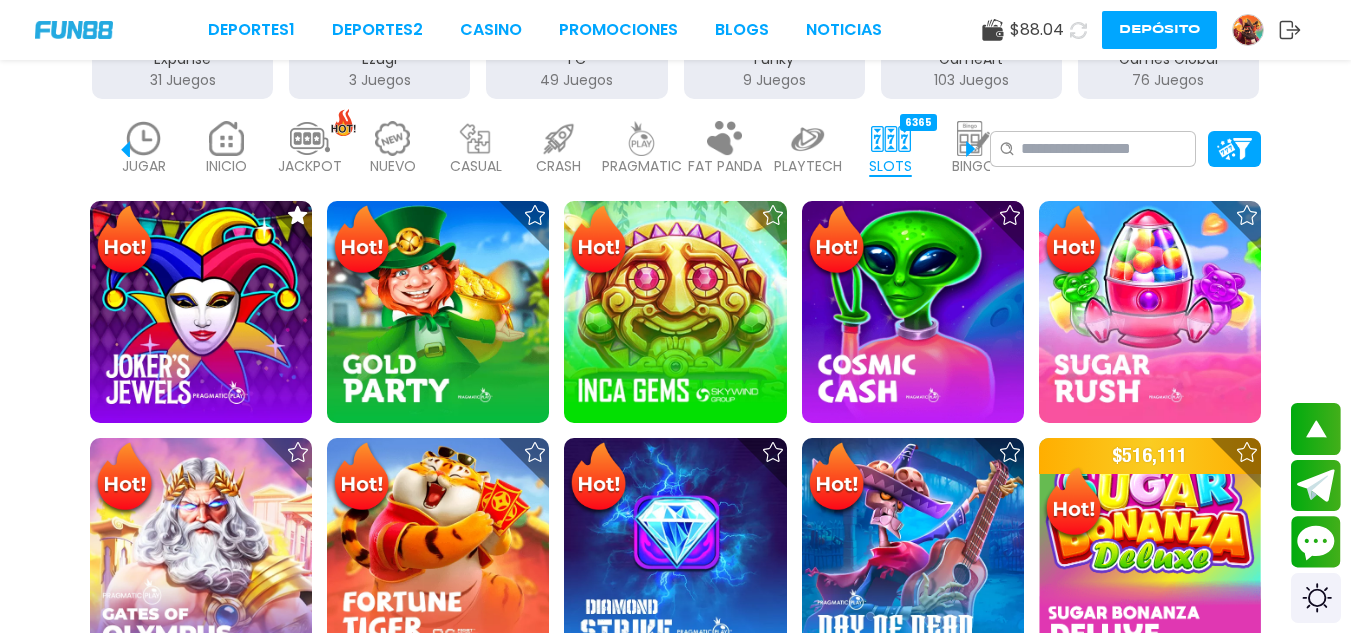 click at bounding box center (974, 138) 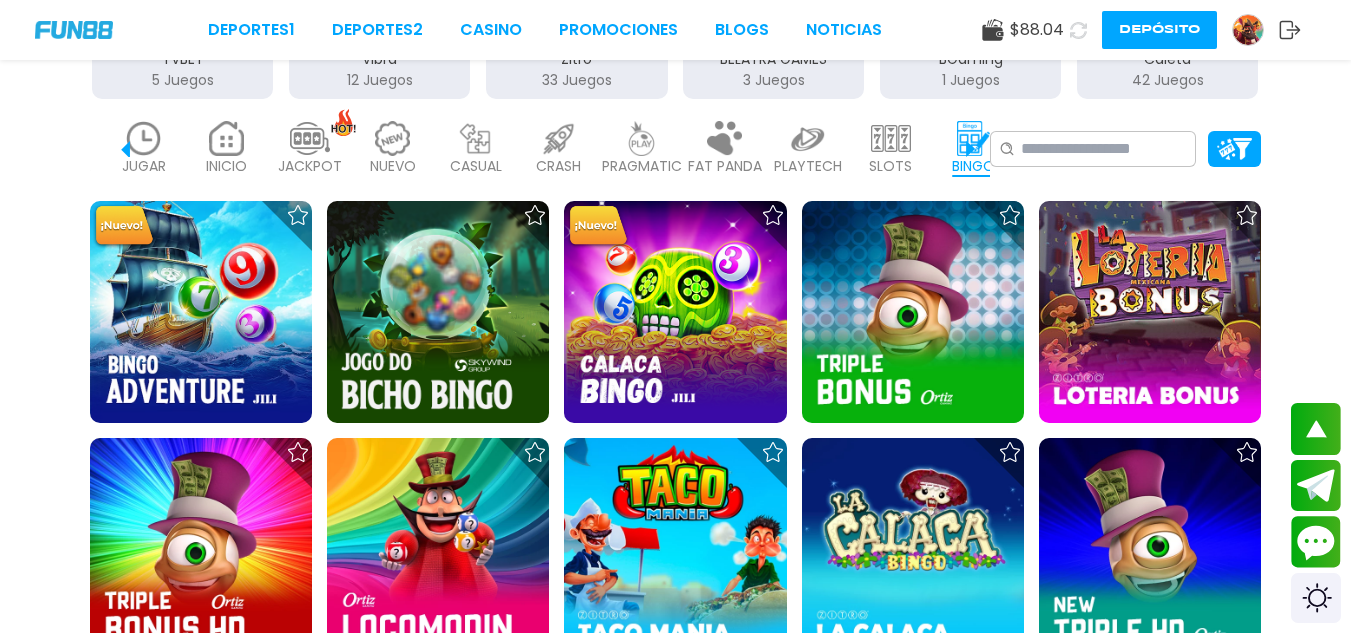 click at bounding box center (974, 138) 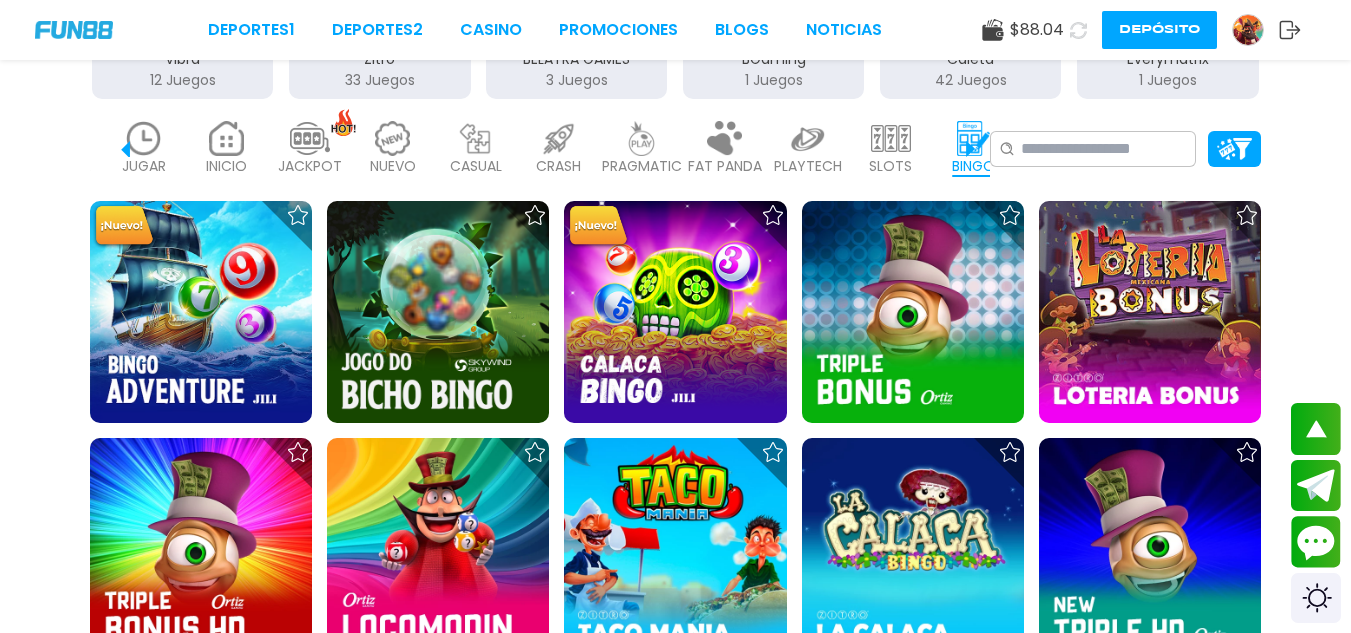 click at bounding box center [974, 138] 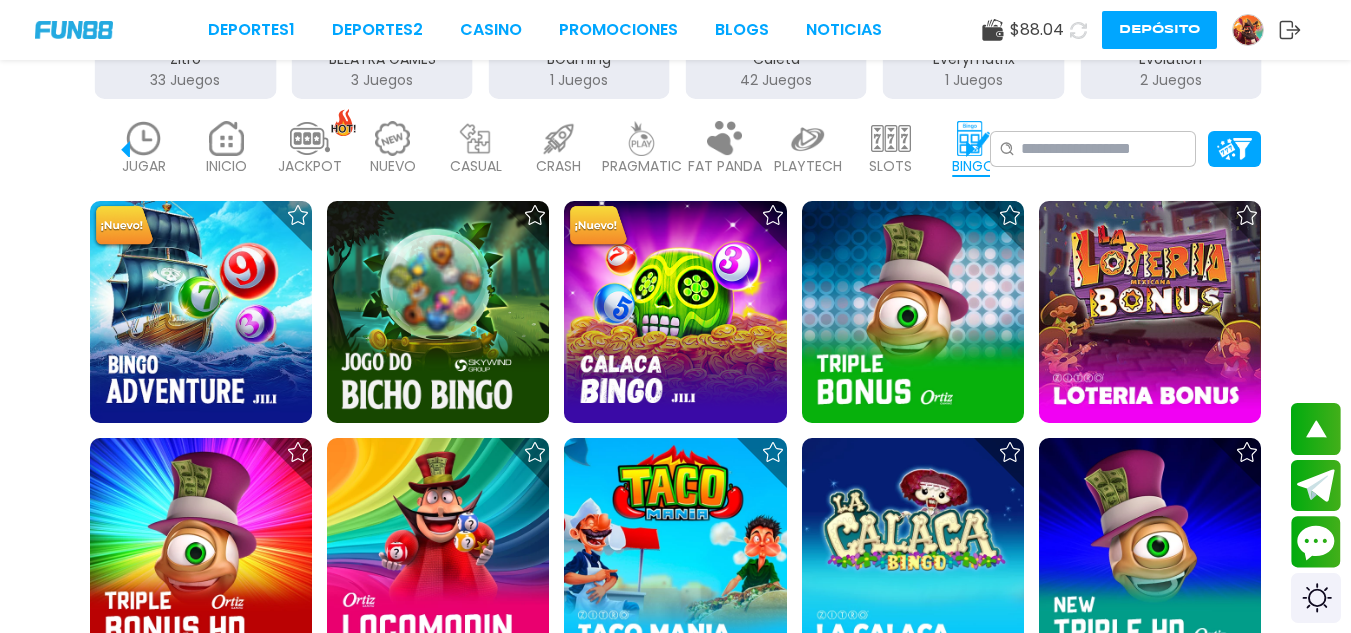drag, startPoint x: 909, startPoint y: 170, endPoint x: 871, endPoint y: 174, distance: 38.209946 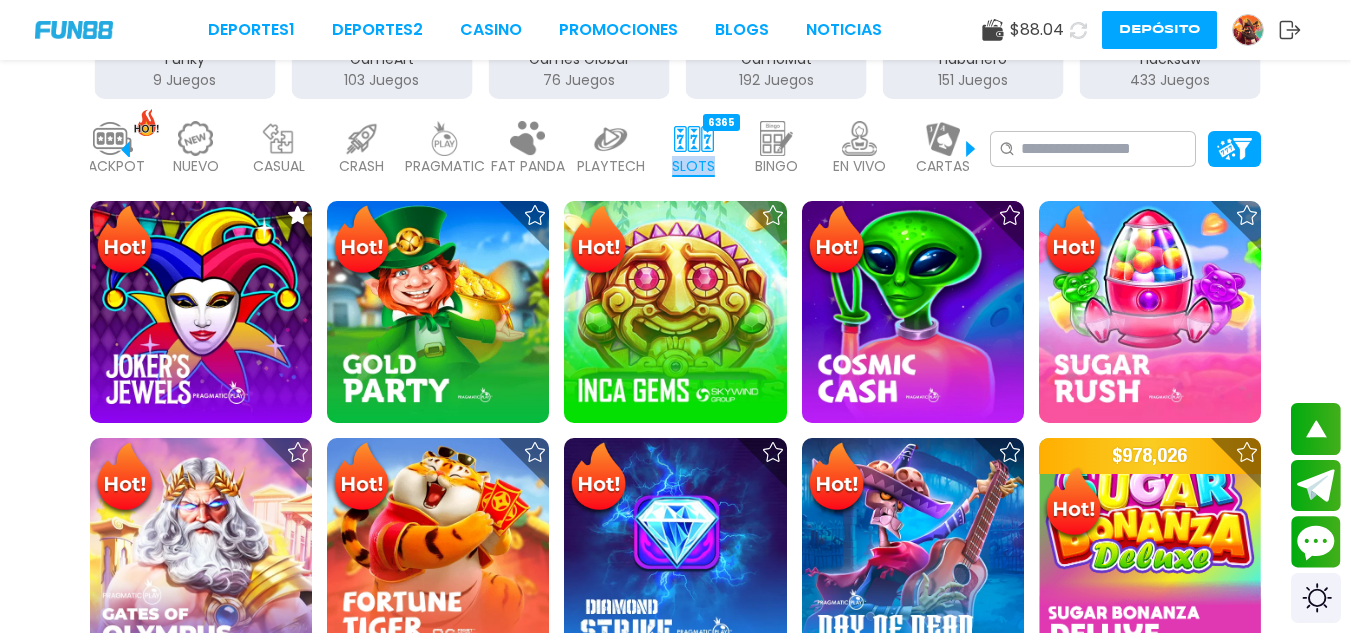 scroll, scrollTop: 0, scrollLeft: 306, axis: horizontal 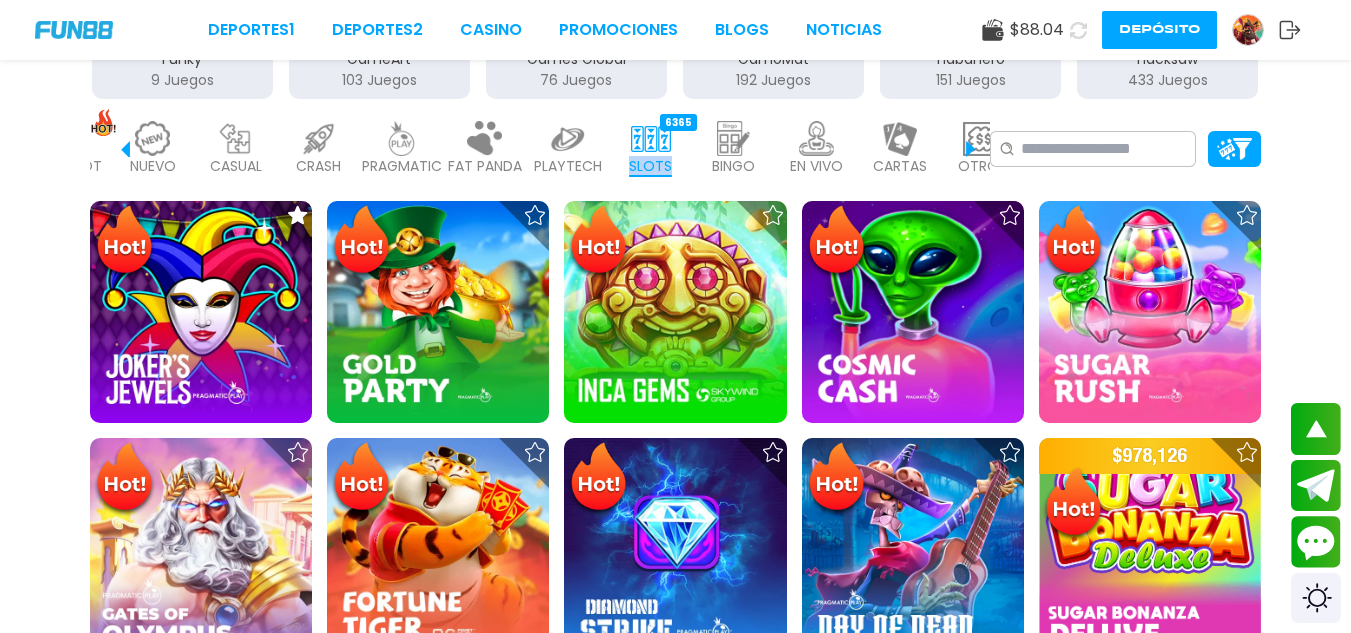 click at bounding box center (817, 138) 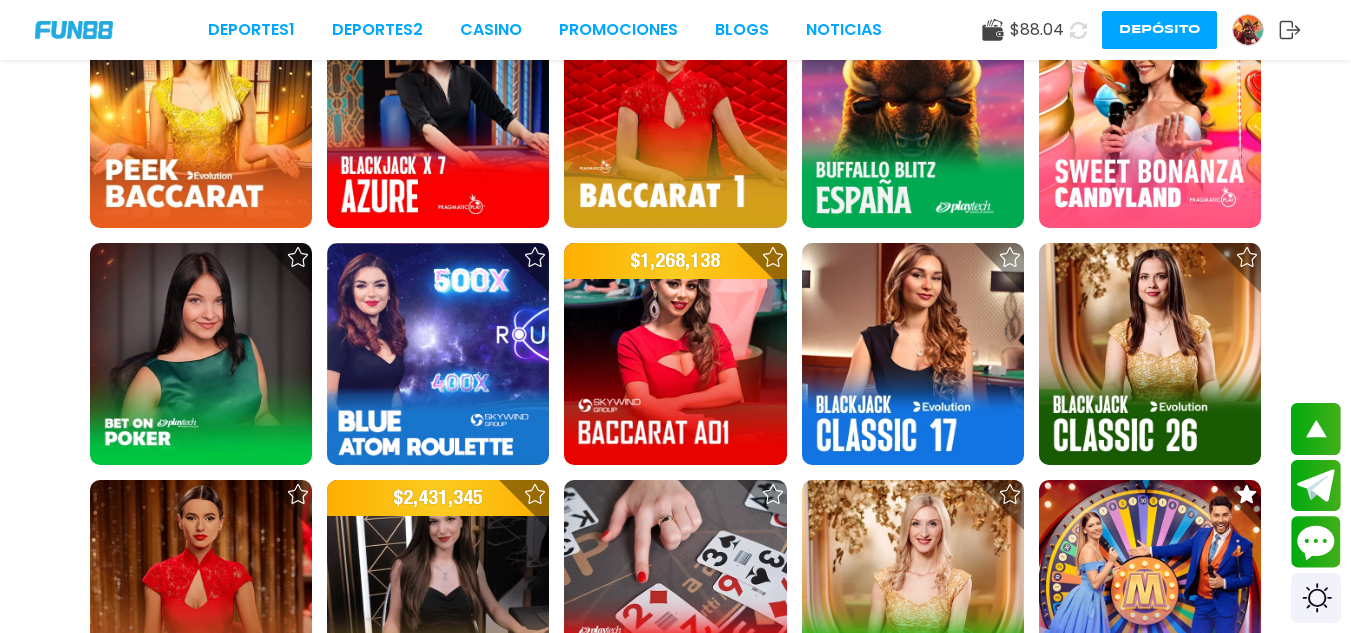scroll, scrollTop: 1394, scrollLeft: 0, axis: vertical 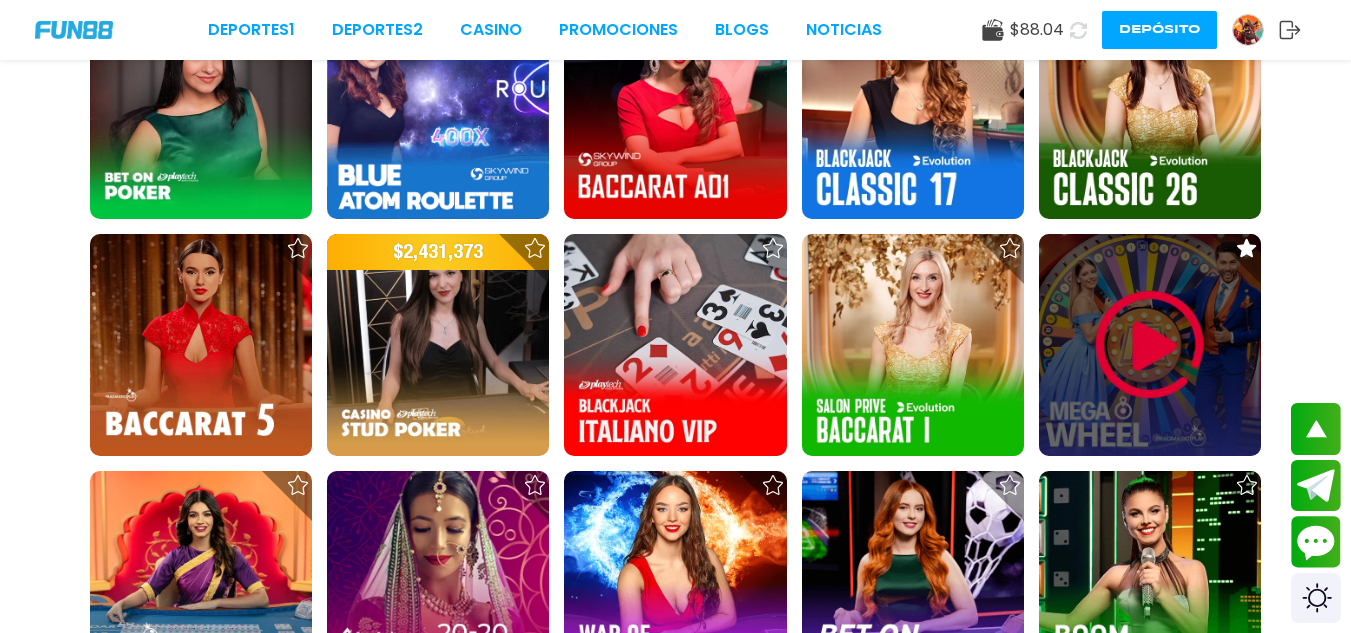 click at bounding box center [1150, 345] 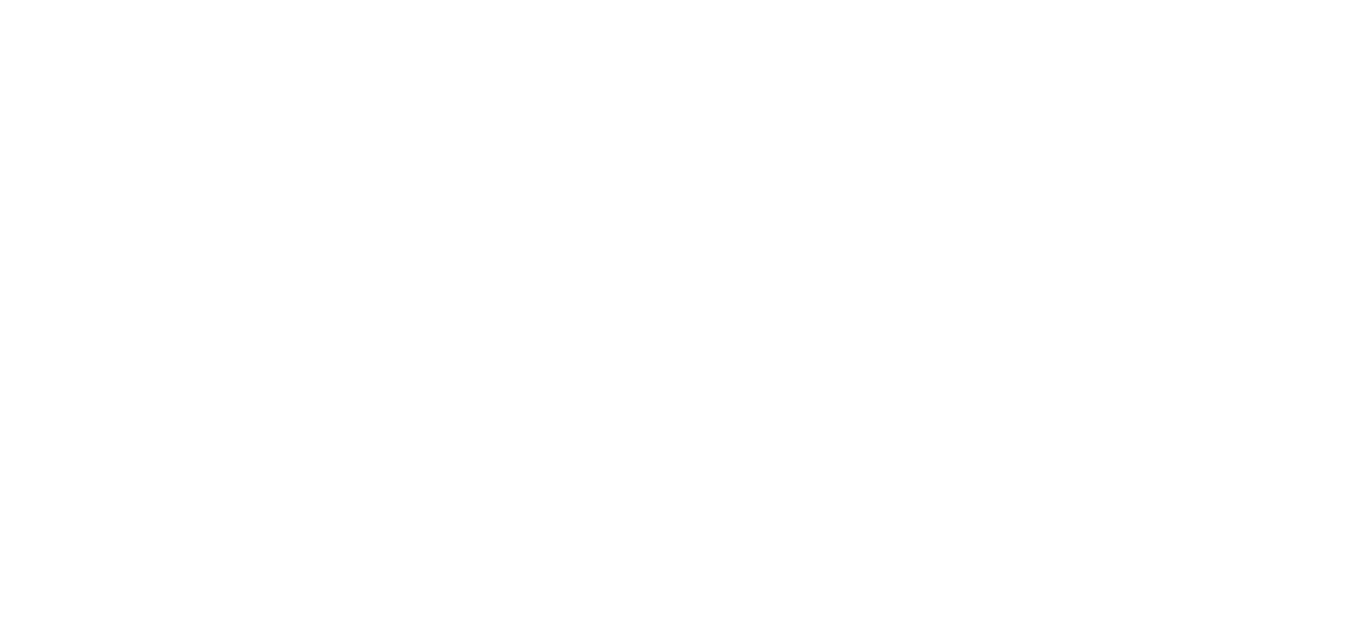 scroll, scrollTop: 0, scrollLeft: 0, axis: both 